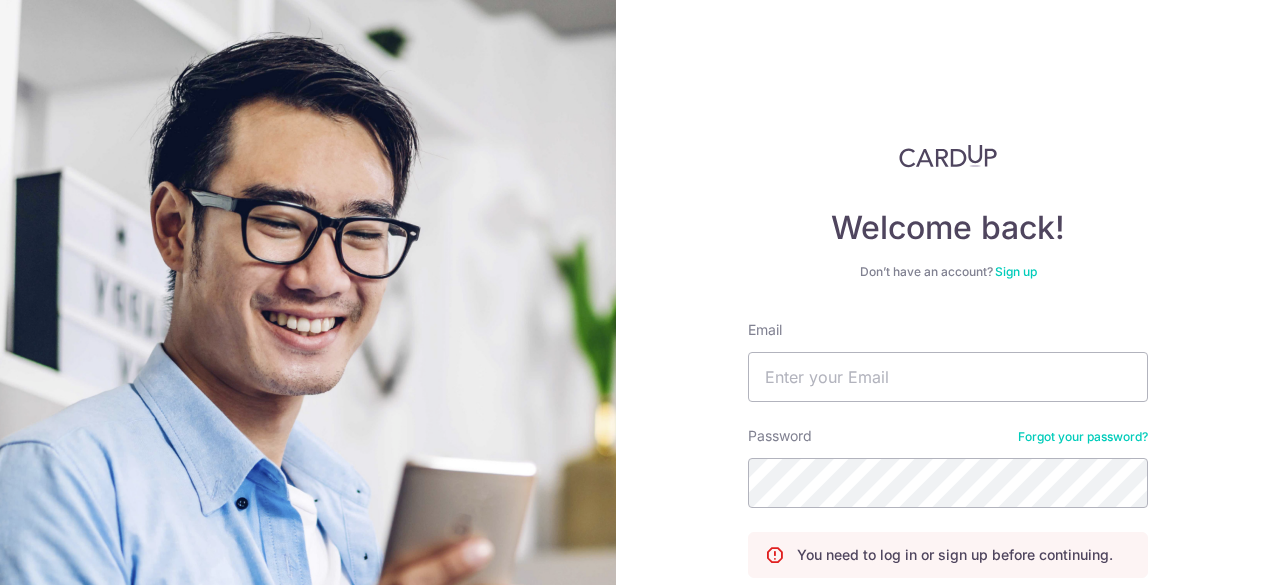scroll, scrollTop: 0, scrollLeft: 0, axis: both 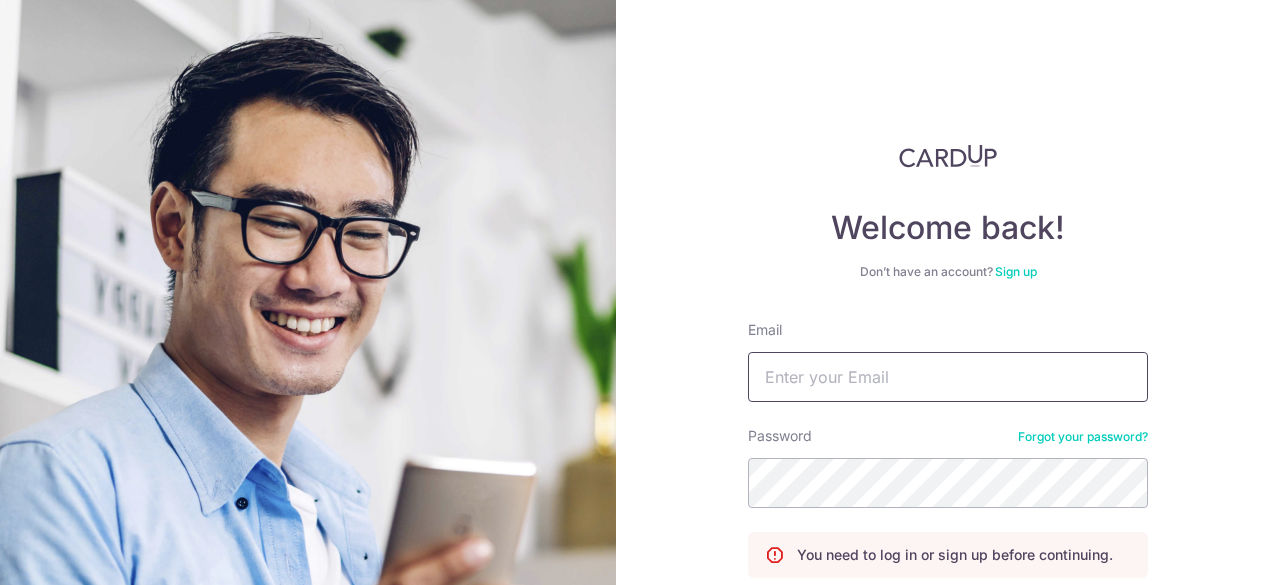 click on "Email" at bounding box center (948, 377) 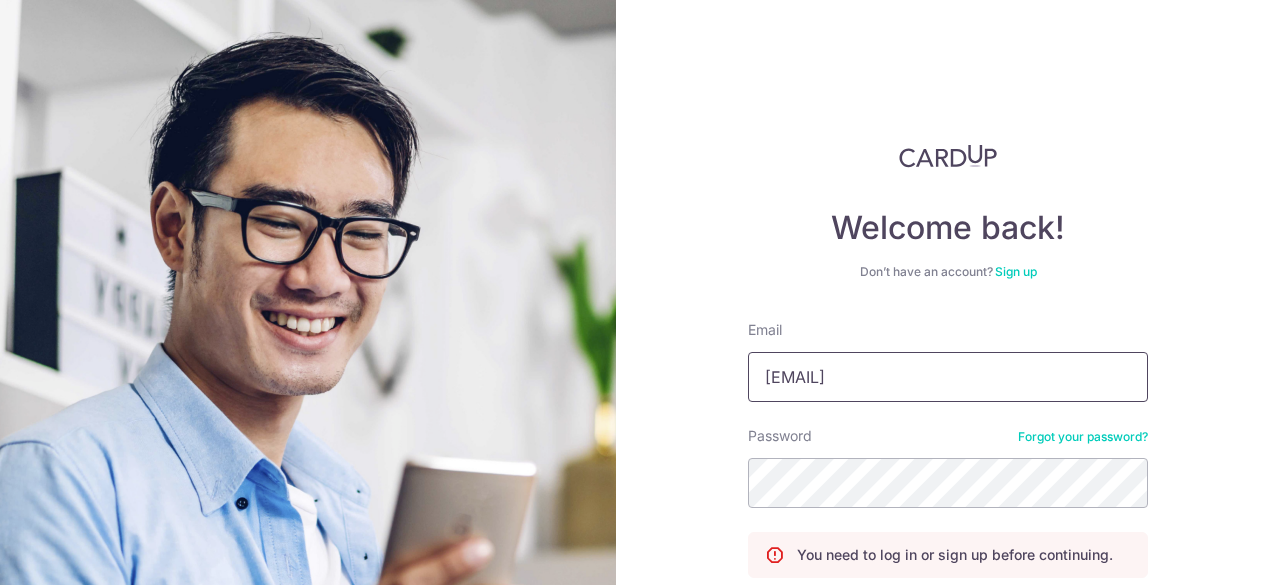 type on "[EMAIL]" 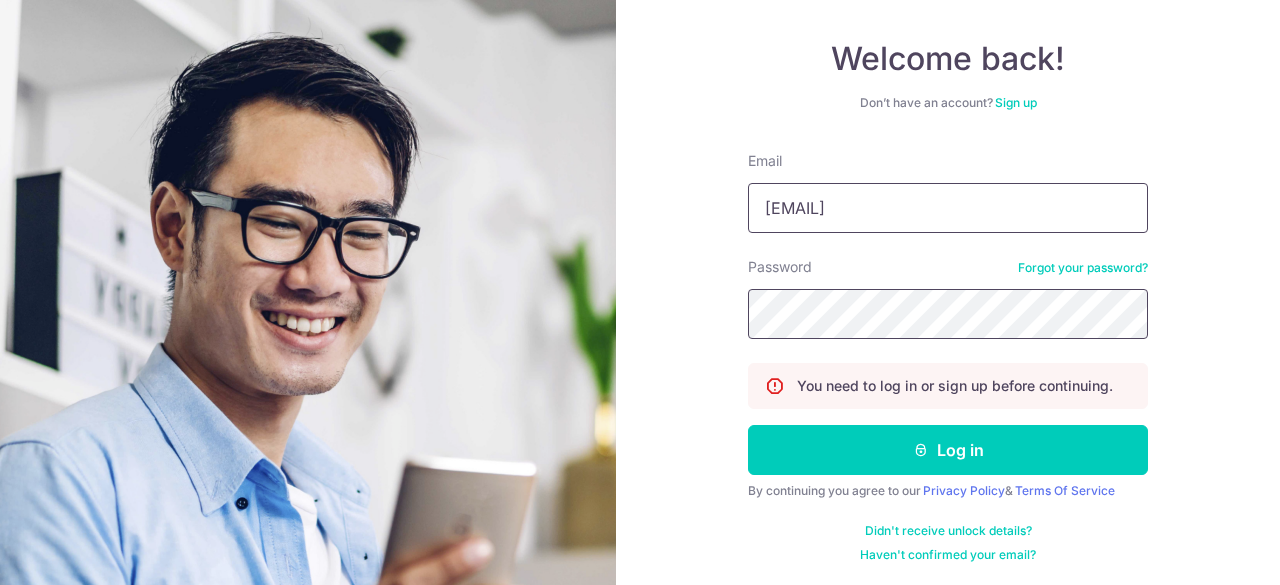 scroll, scrollTop: 168, scrollLeft: 0, axis: vertical 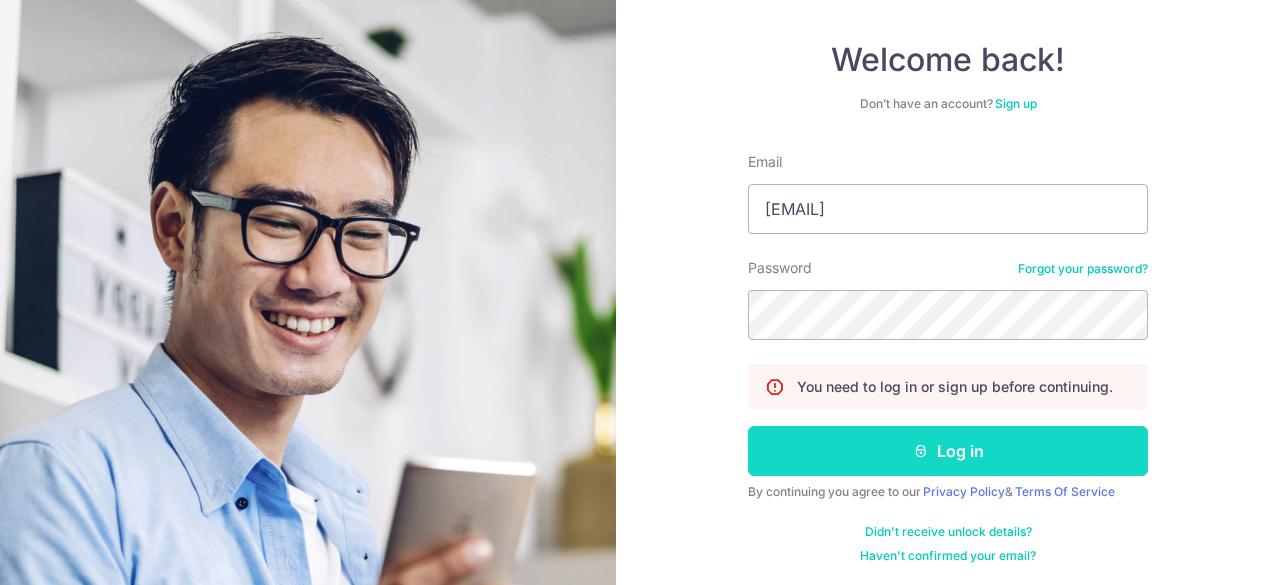 click on "Log in" at bounding box center (948, 451) 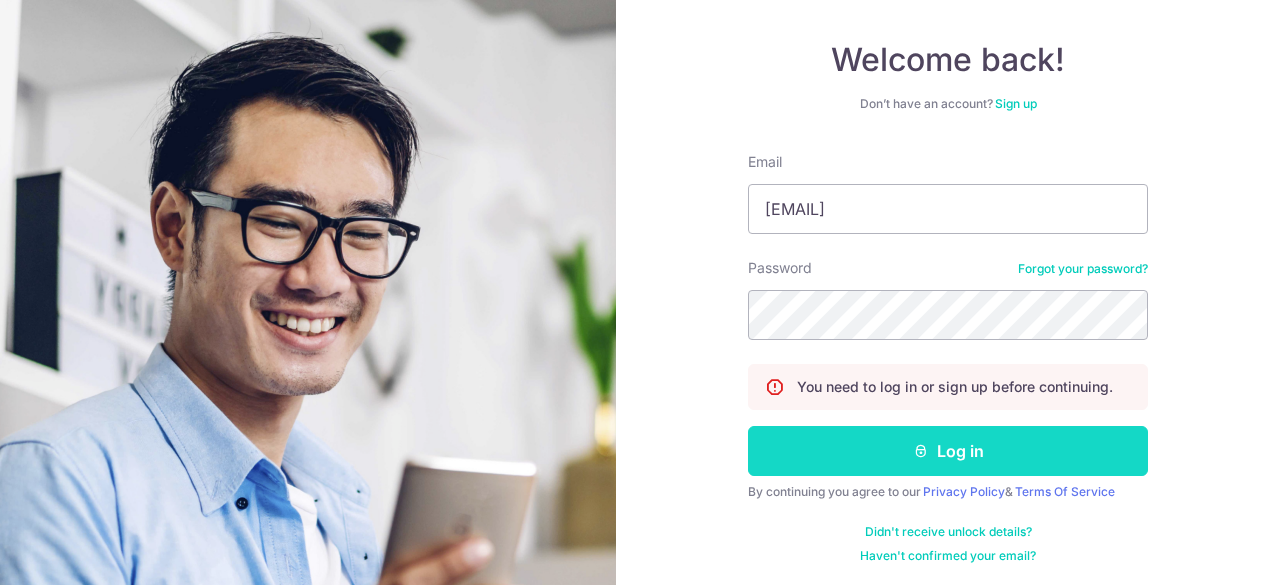 type 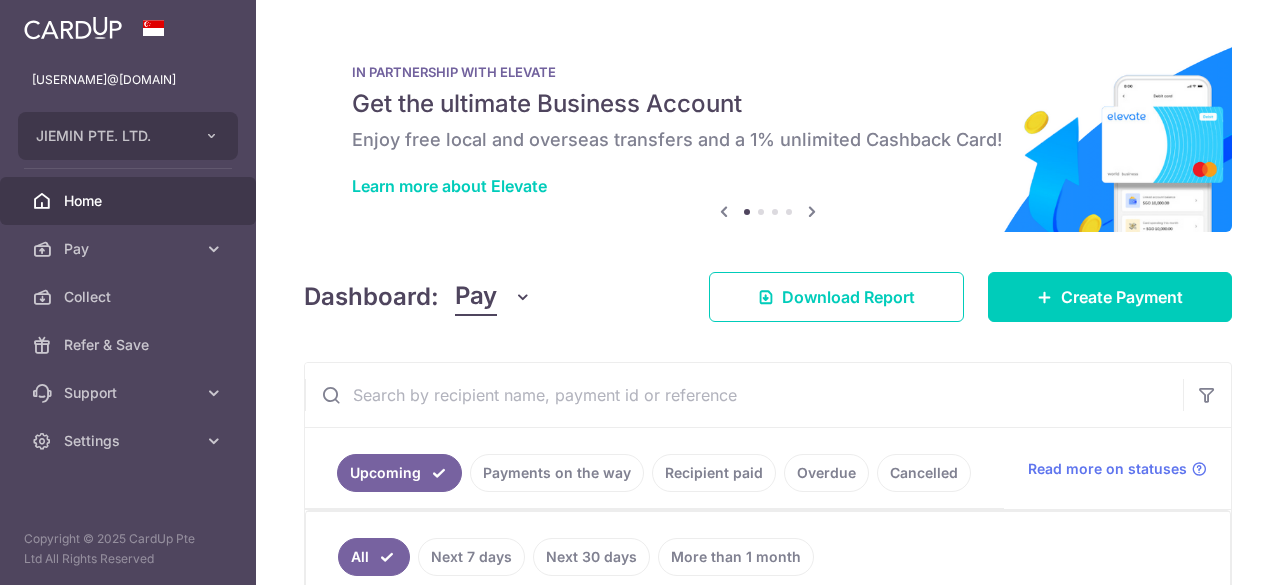 scroll, scrollTop: 0, scrollLeft: 0, axis: both 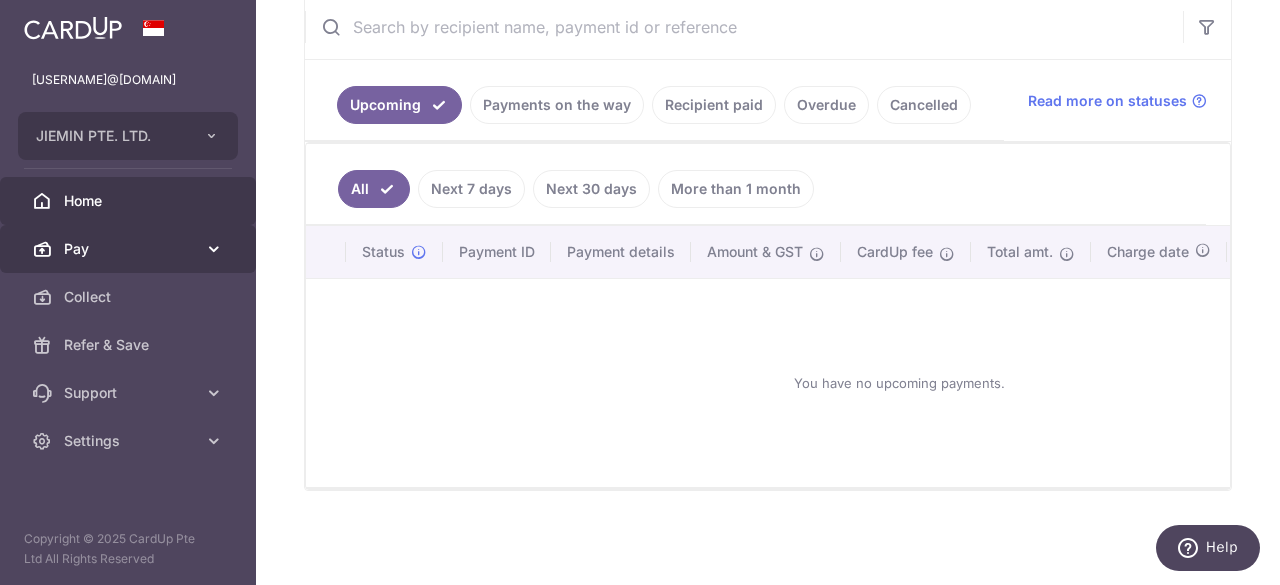 click on "Pay" at bounding box center (128, 249) 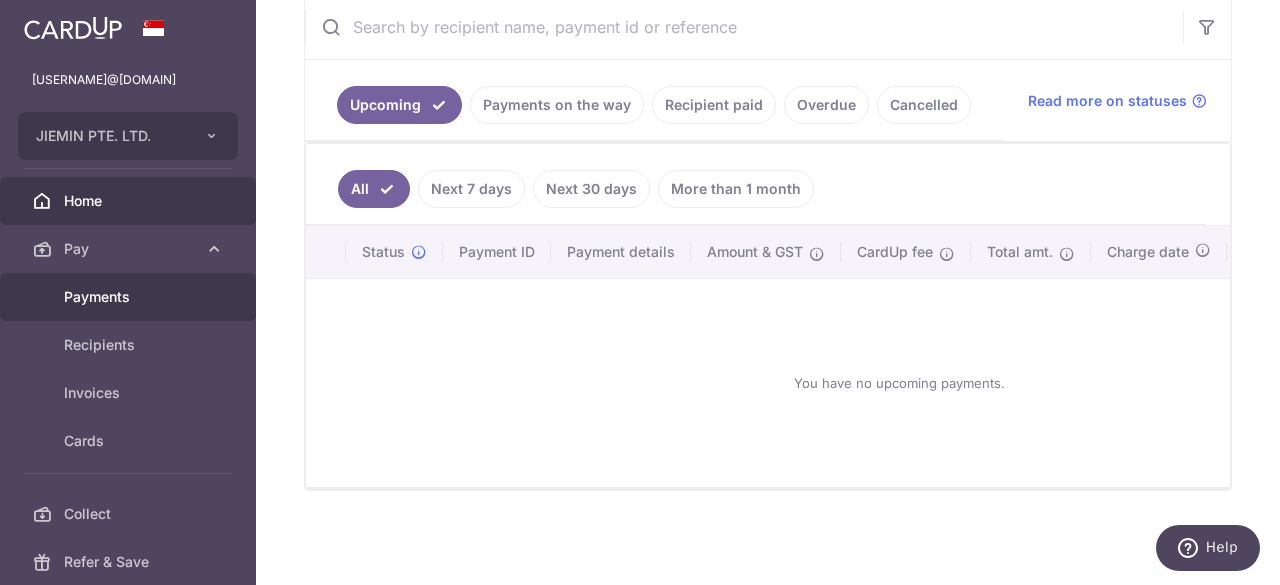 click on "Payments" at bounding box center [130, 297] 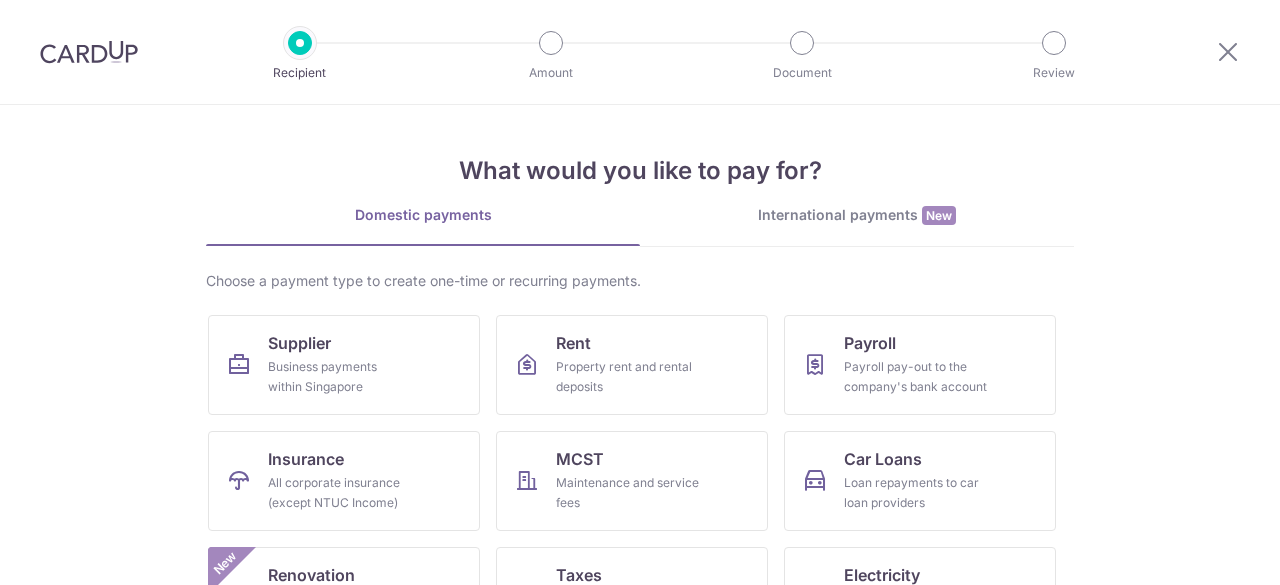 scroll, scrollTop: 0, scrollLeft: 0, axis: both 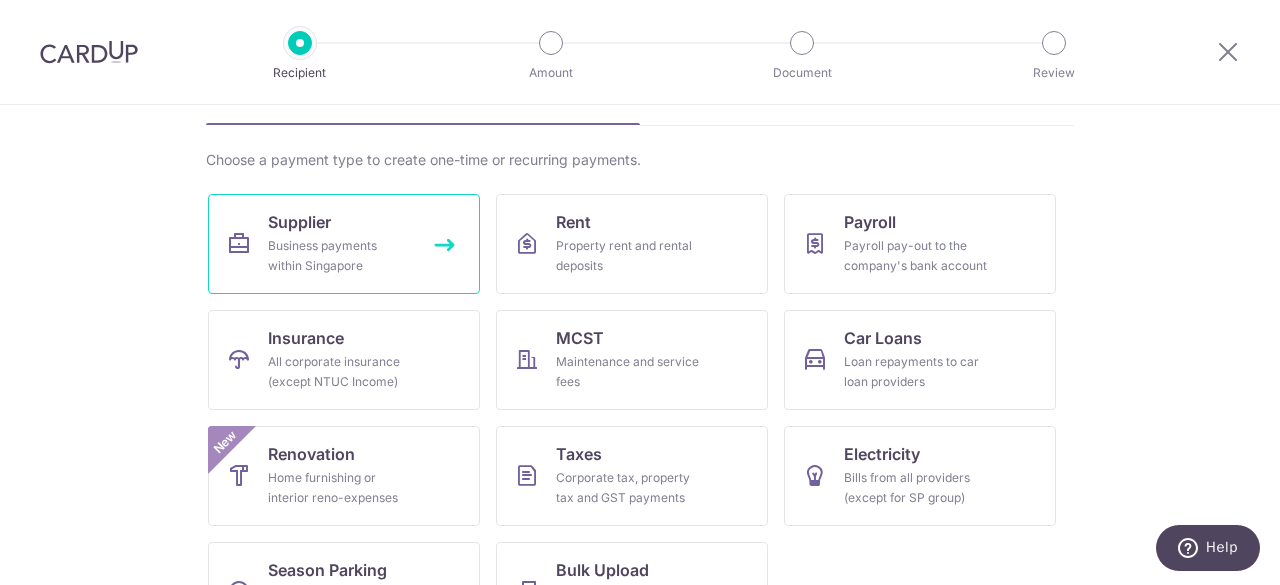 click on "Supplier" at bounding box center (299, 222) 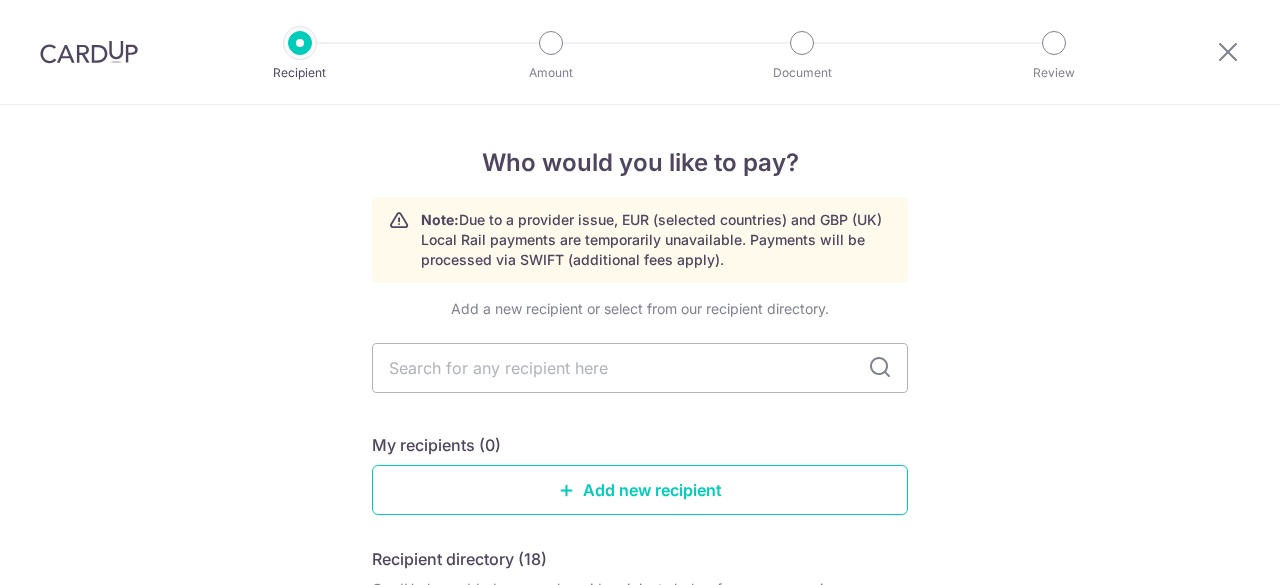 scroll, scrollTop: 0, scrollLeft: 0, axis: both 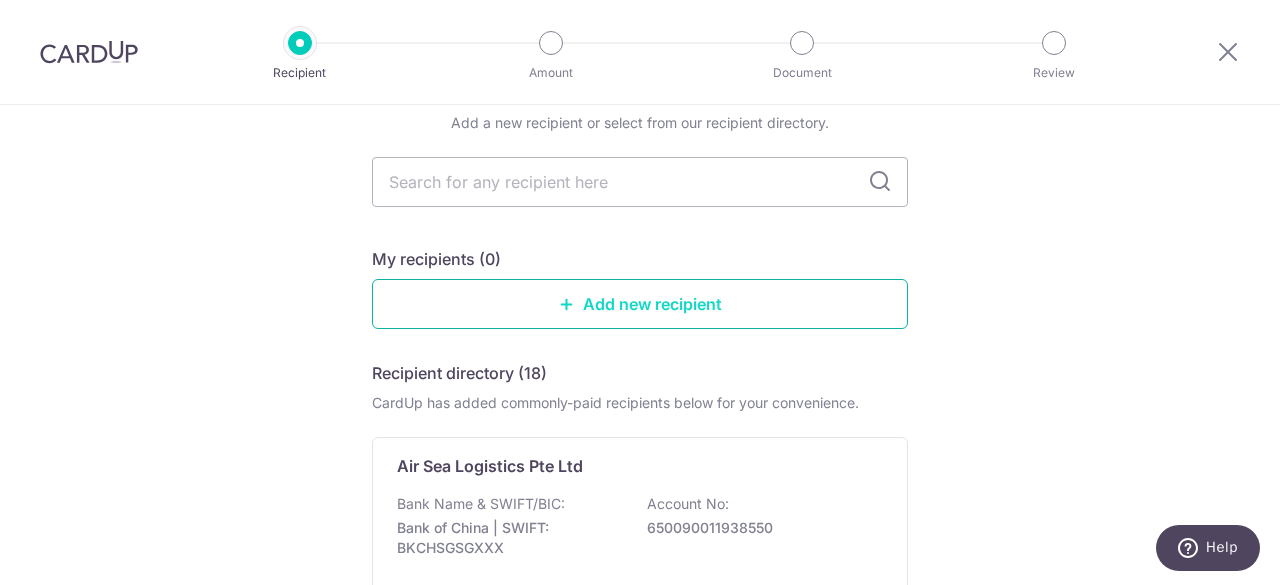 click on "Add new recipient" at bounding box center [640, 304] 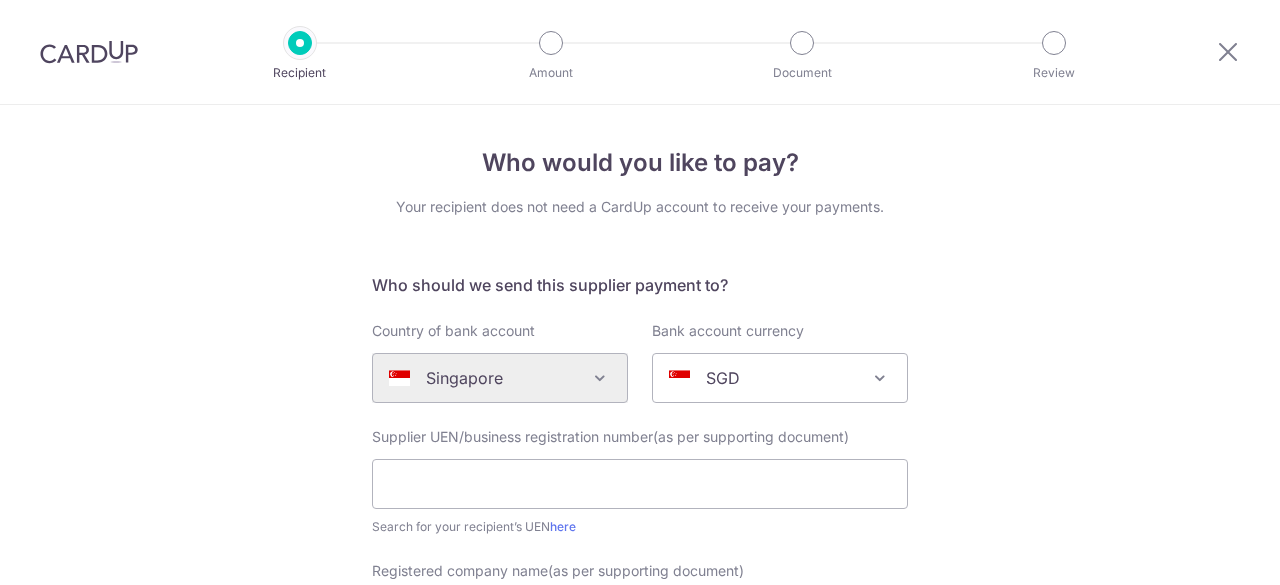 scroll, scrollTop: 0, scrollLeft: 0, axis: both 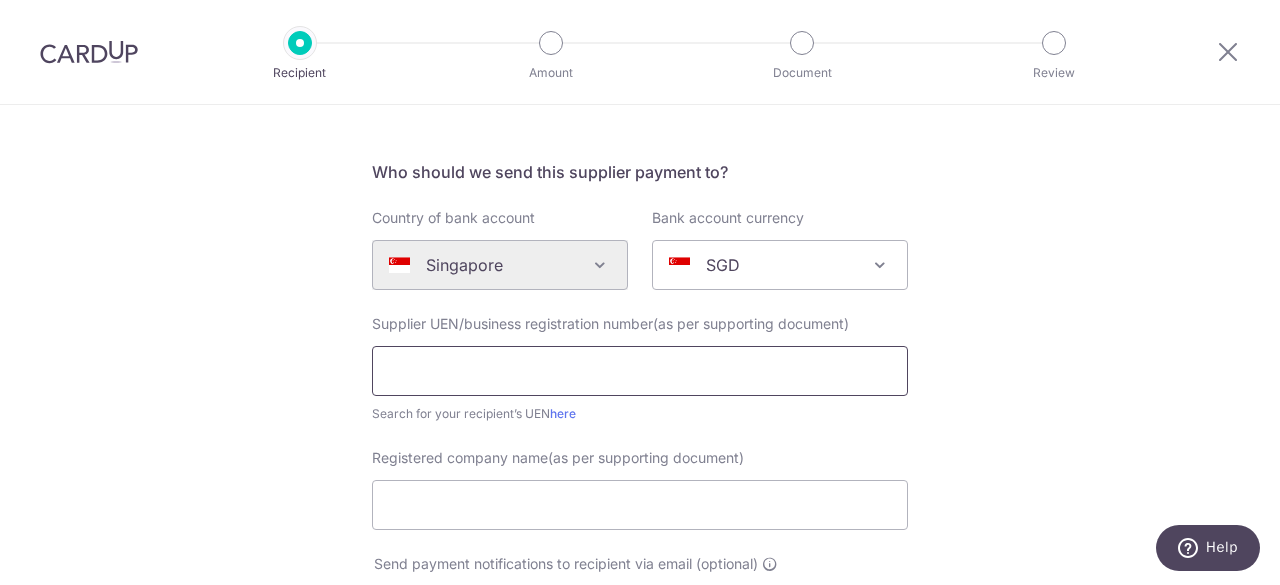 click at bounding box center (640, 371) 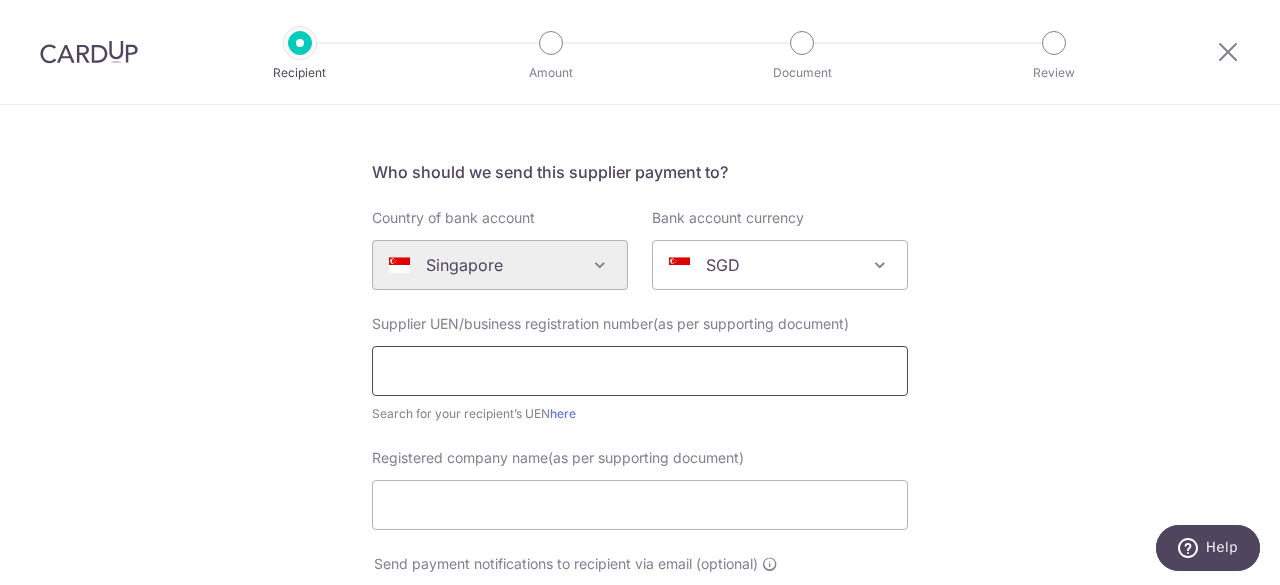 paste on "53488067C" 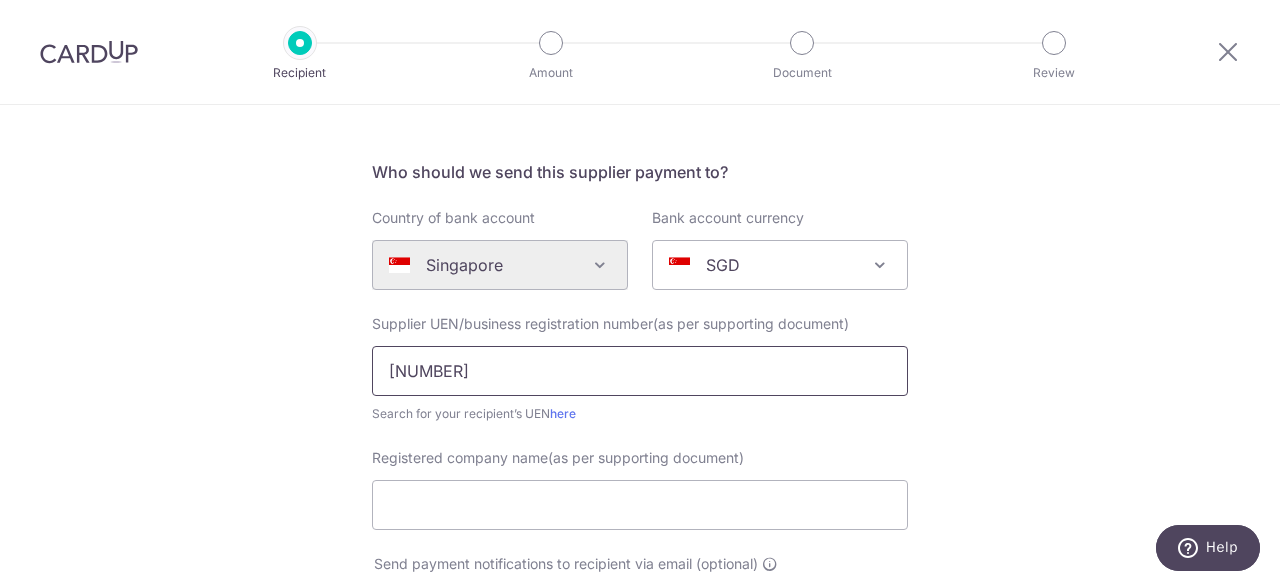 scroll, scrollTop: 199, scrollLeft: 0, axis: vertical 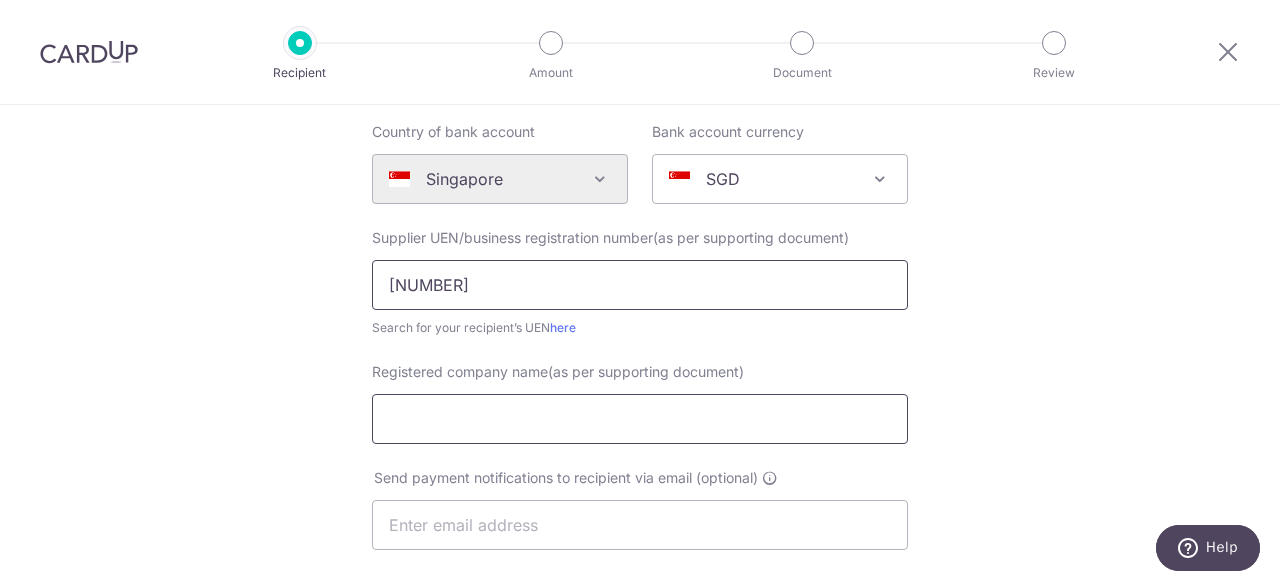 type on "53488067C" 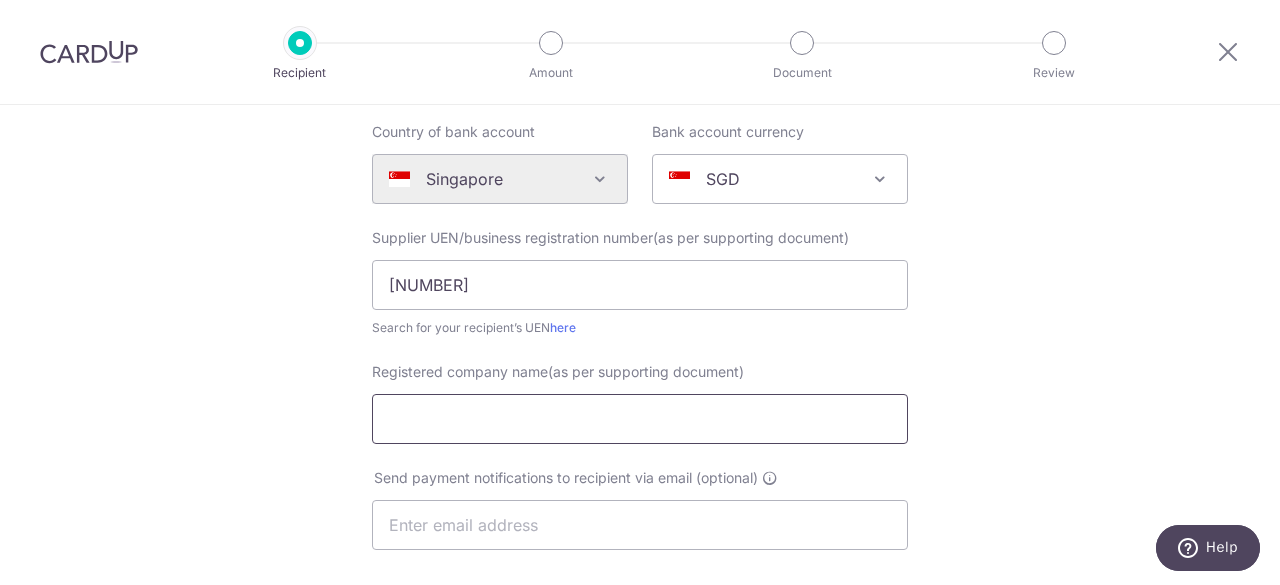 click on "Registered company name(as per supporting document)" at bounding box center [640, 419] 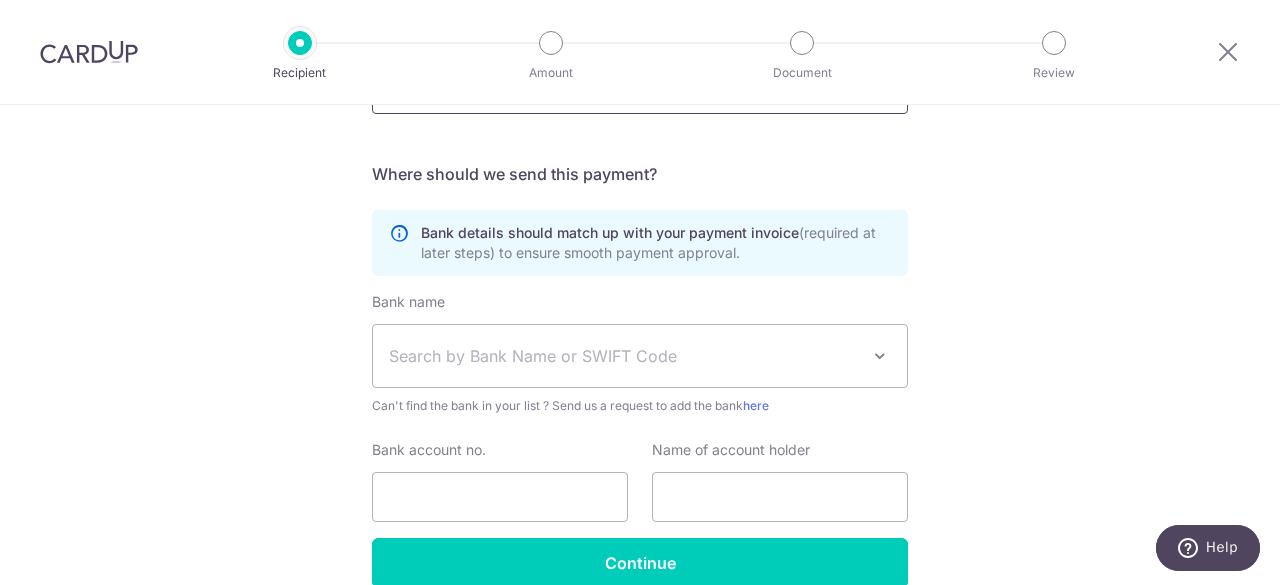 scroll, scrollTop: 670, scrollLeft: 0, axis: vertical 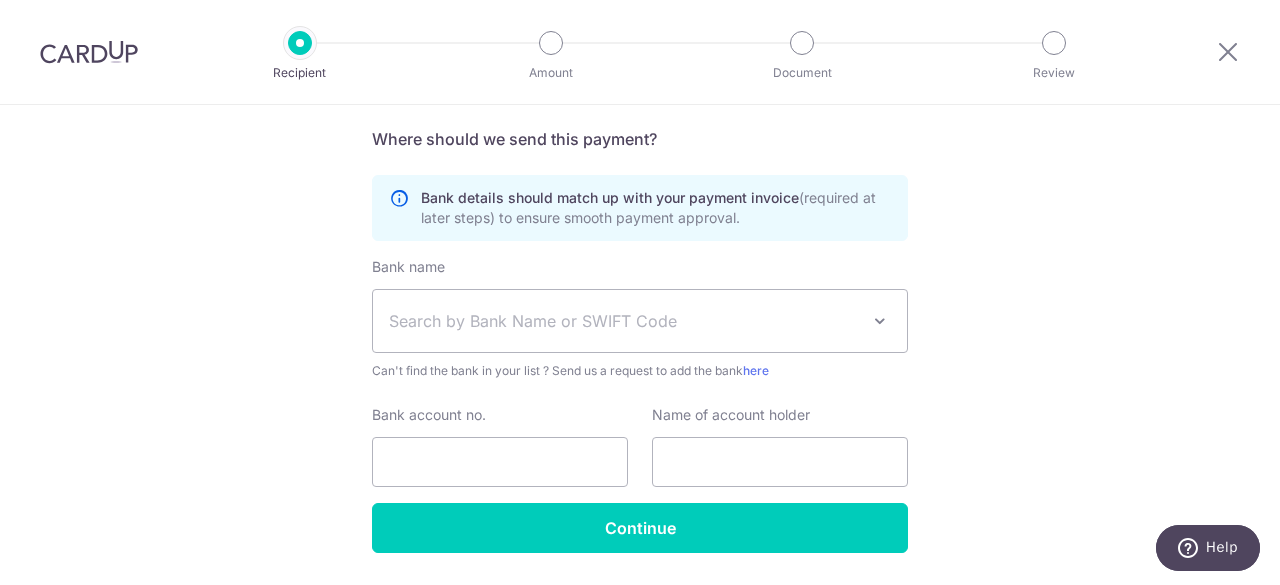 type on "JF HOLDING SG" 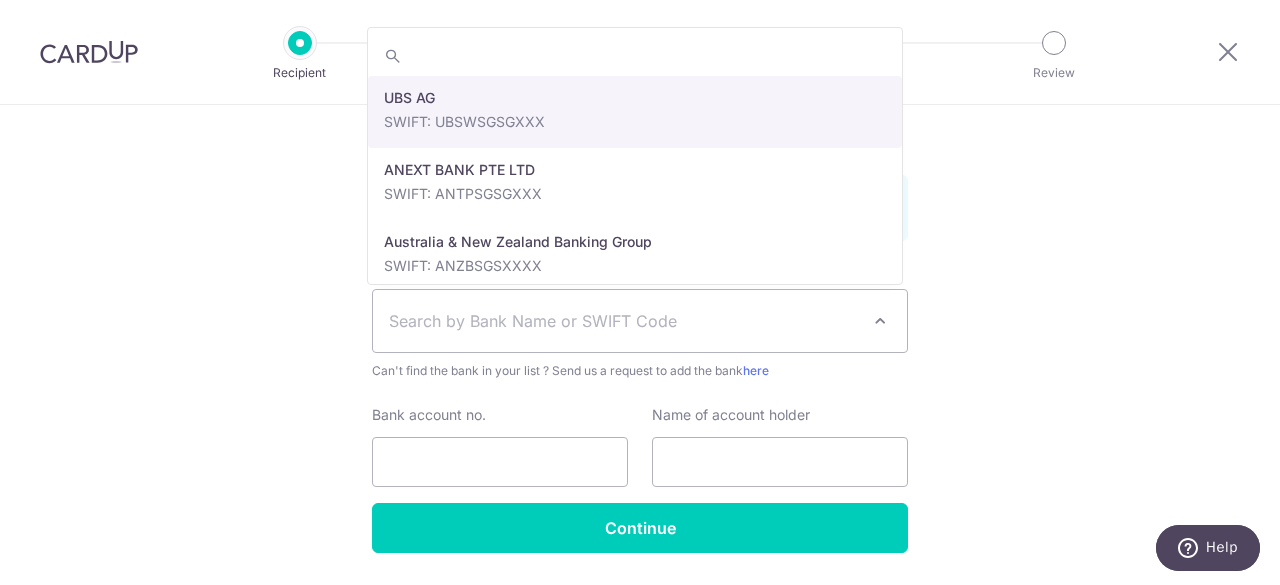 click on "Search by Bank Name or SWIFT Code" at bounding box center [624, 321] 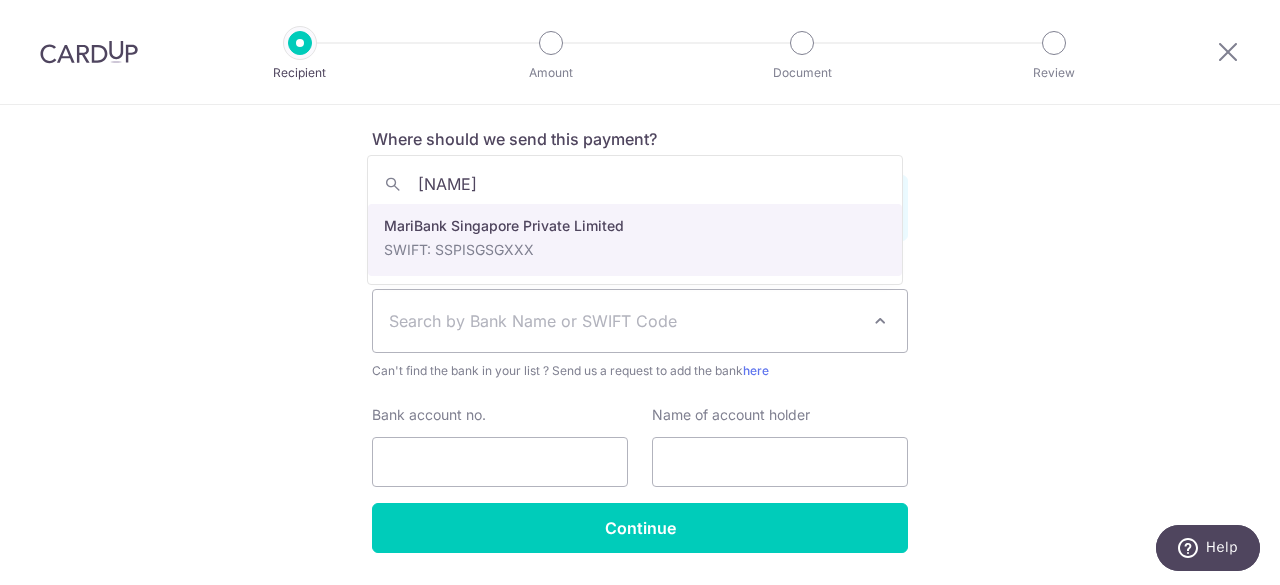 type on "mari" 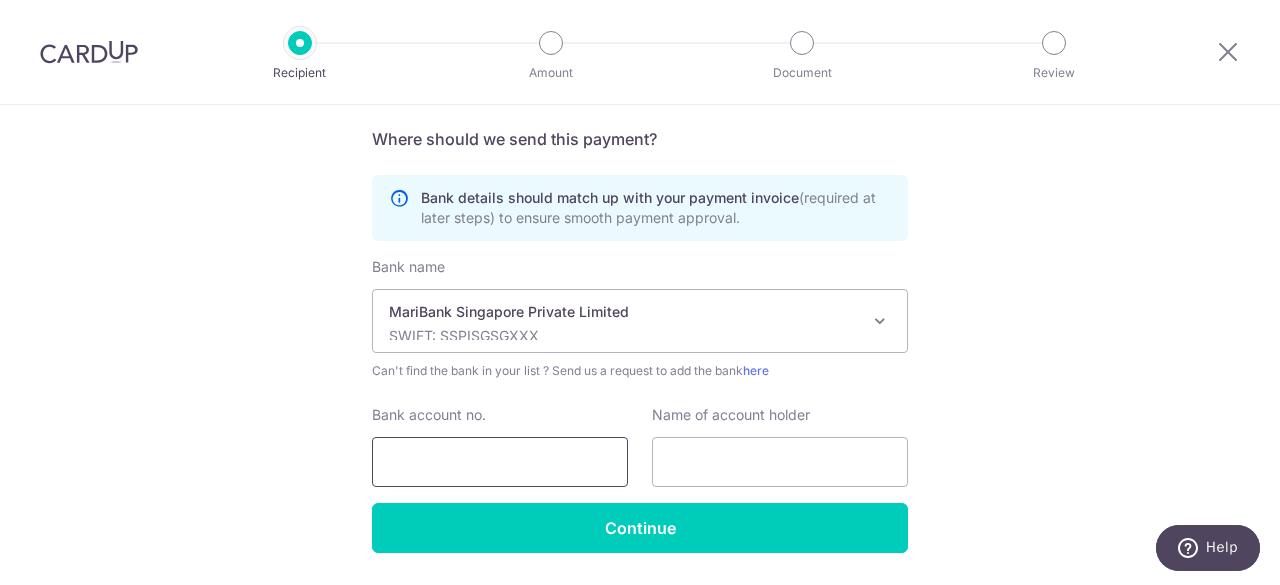 click on "Bank account no." at bounding box center (500, 462) 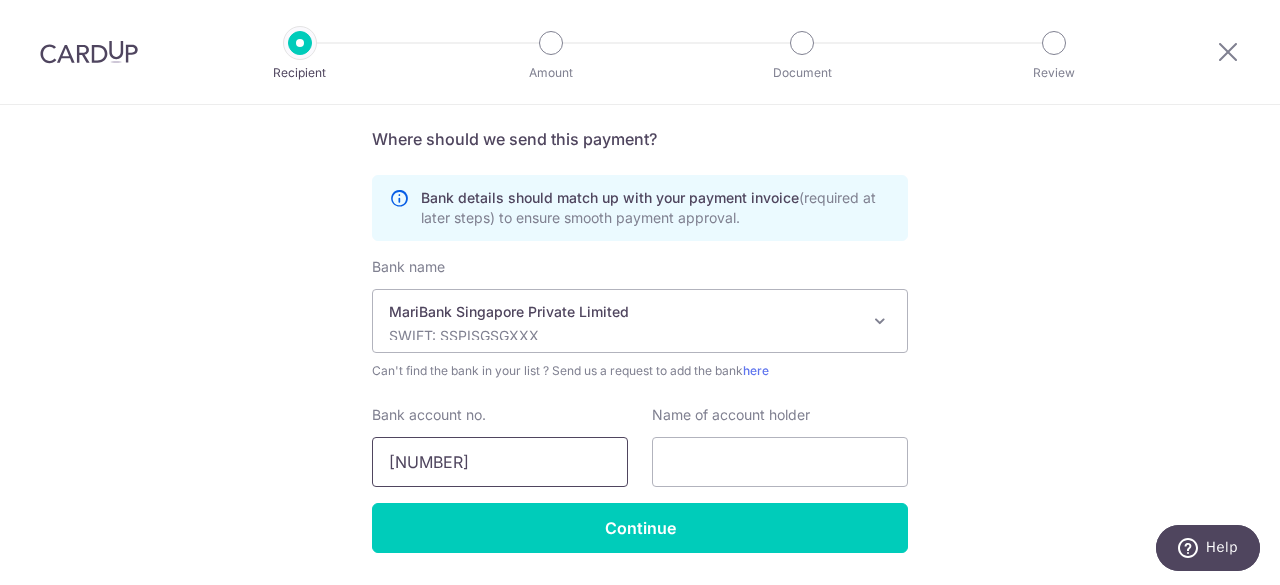 type on "262218429" 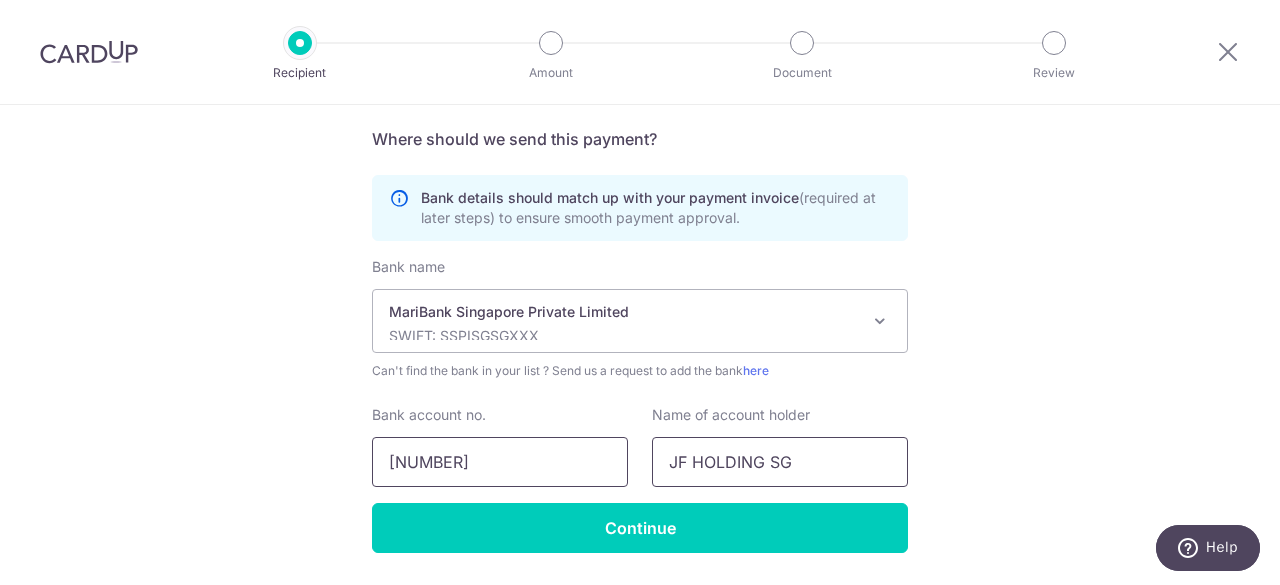 scroll, scrollTop: 730, scrollLeft: 0, axis: vertical 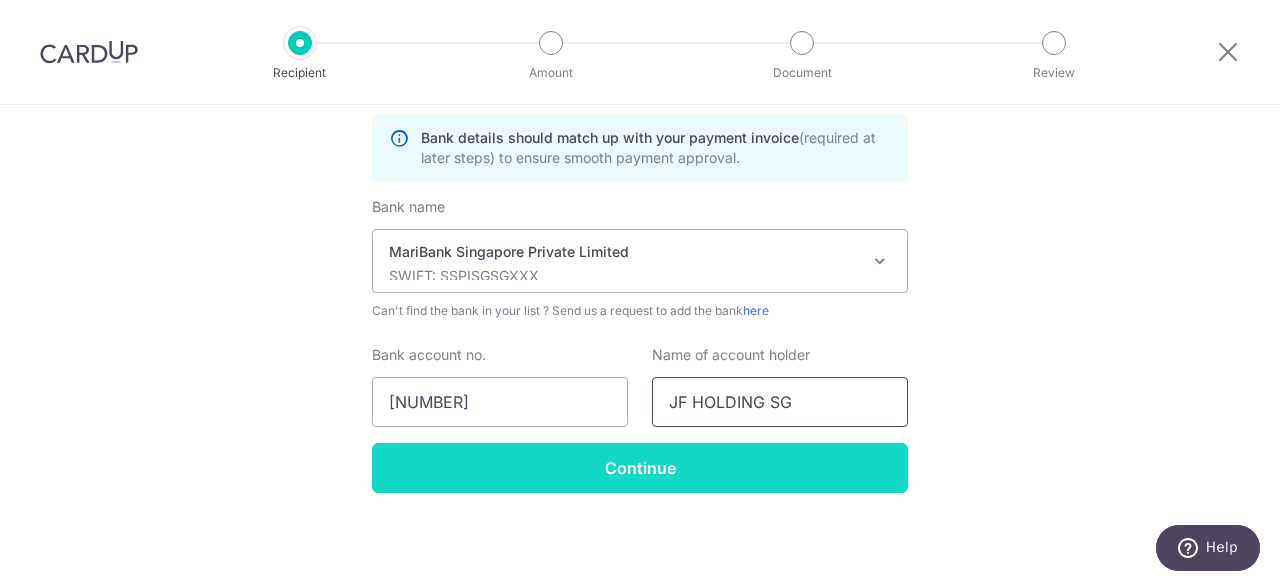 type on "JF HOLDING SG" 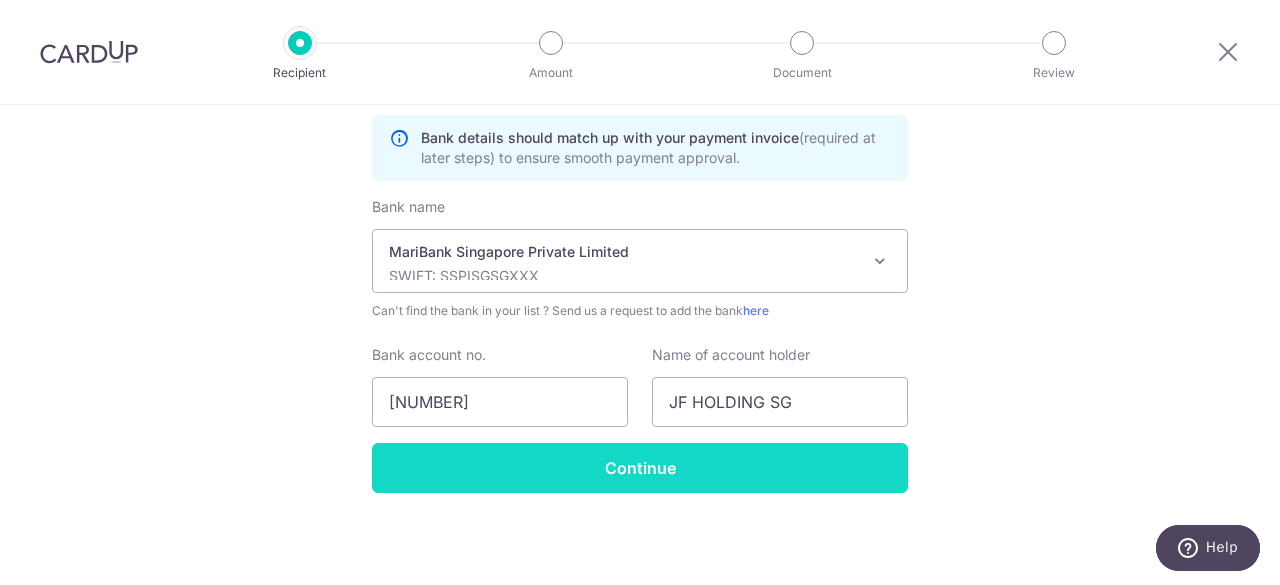 click on "Continue" at bounding box center [640, 468] 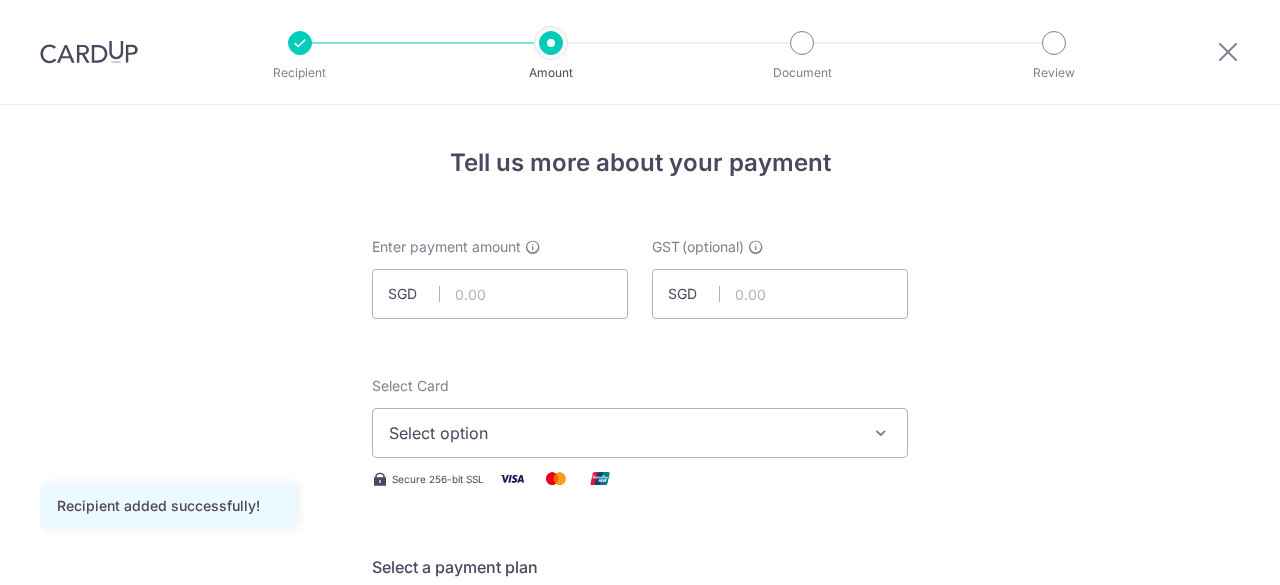 scroll, scrollTop: 0, scrollLeft: 0, axis: both 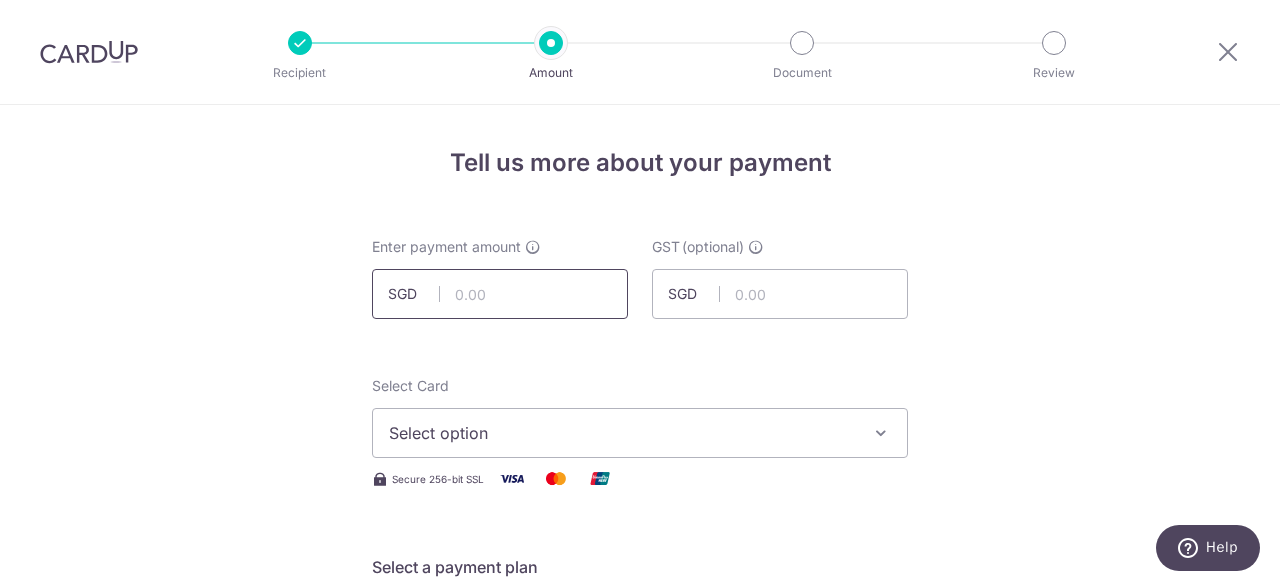 click at bounding box center (500, 294) 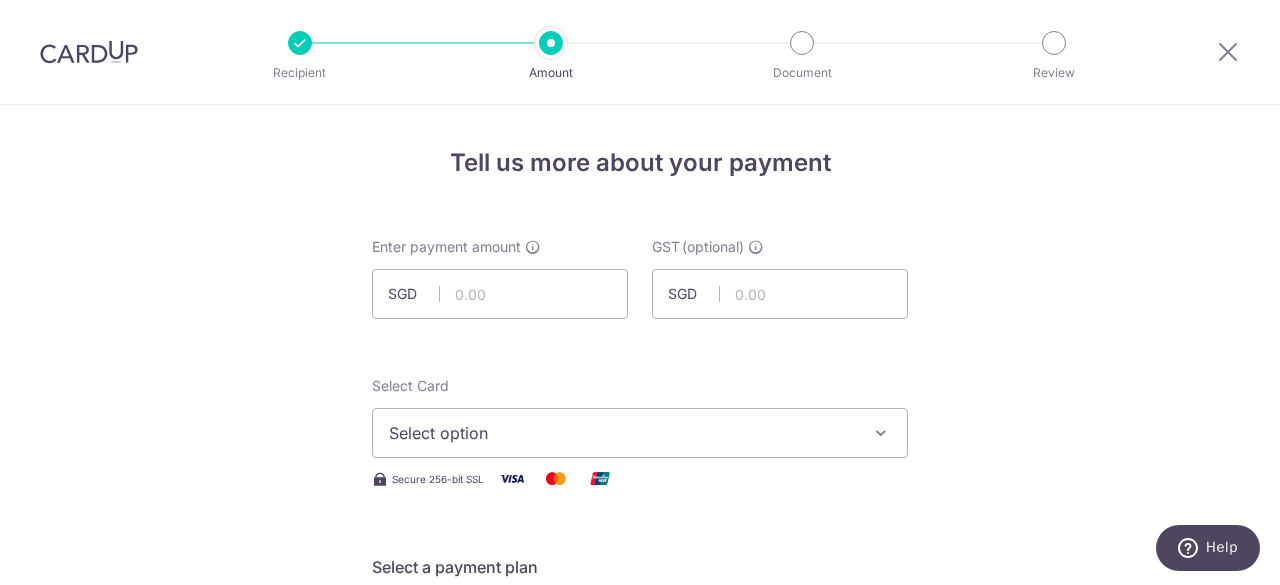 click on "Tell us more about your payment
Enter payment amount
SGD
GST
(optional)
SGD
Recipient added successfully!
Select Card
Select option
Add credit card
Your Cards
**** 3084
**** 6575
**** 4579
Secure 256-bit SSL" at bounding box center (640, 1076) 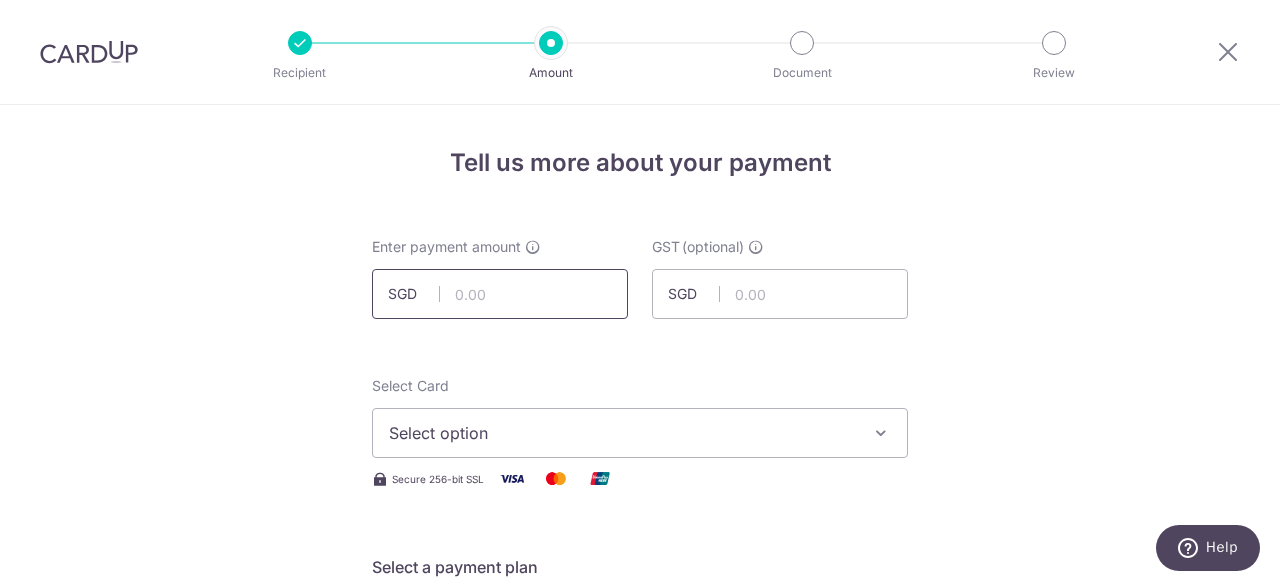click at bounding box center (500, 294) 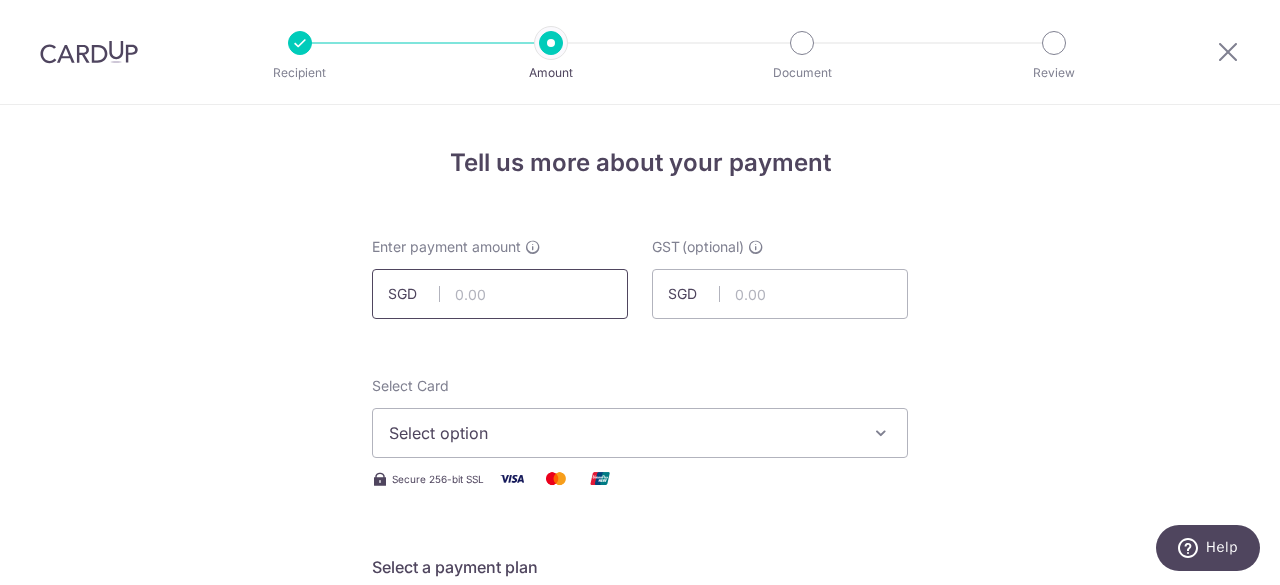 click at bounding box center [500, 294] 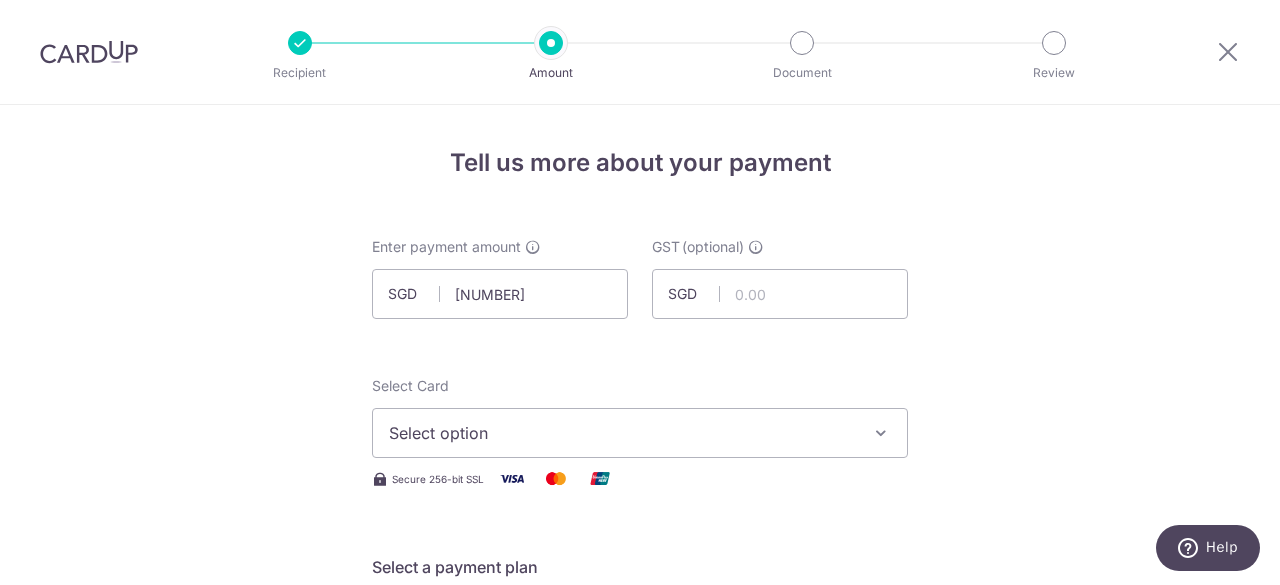type on "55,749.29" 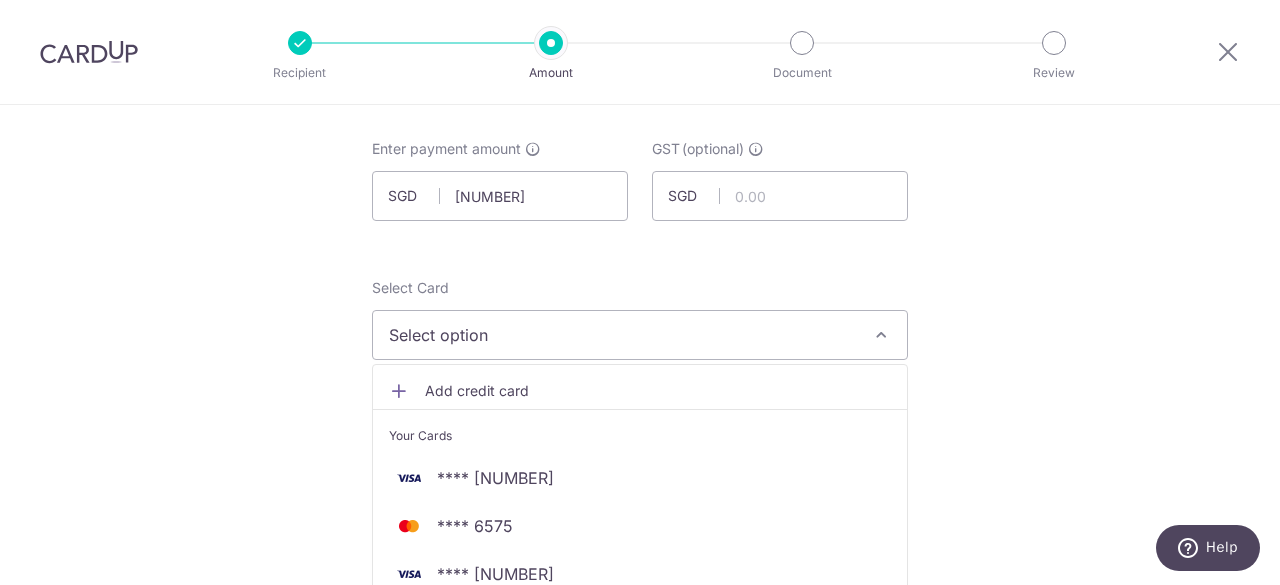 scroll, scrollTop: 101, scrollLeft: 0, axis: vertical 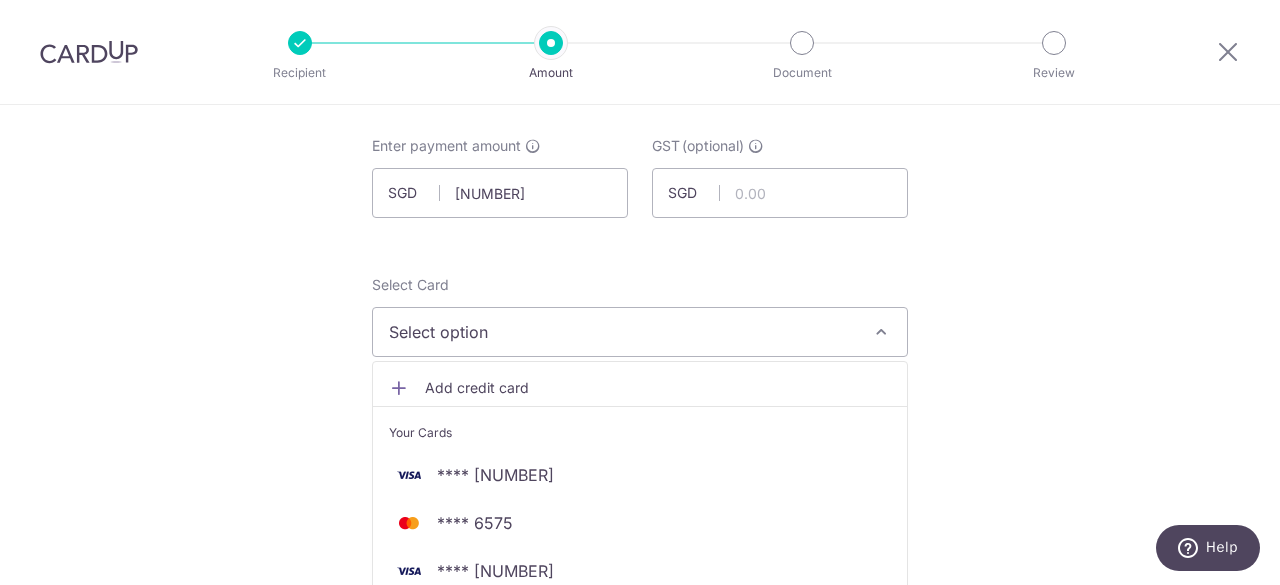 click on "Add credit card" at bounding box center (658, 388) 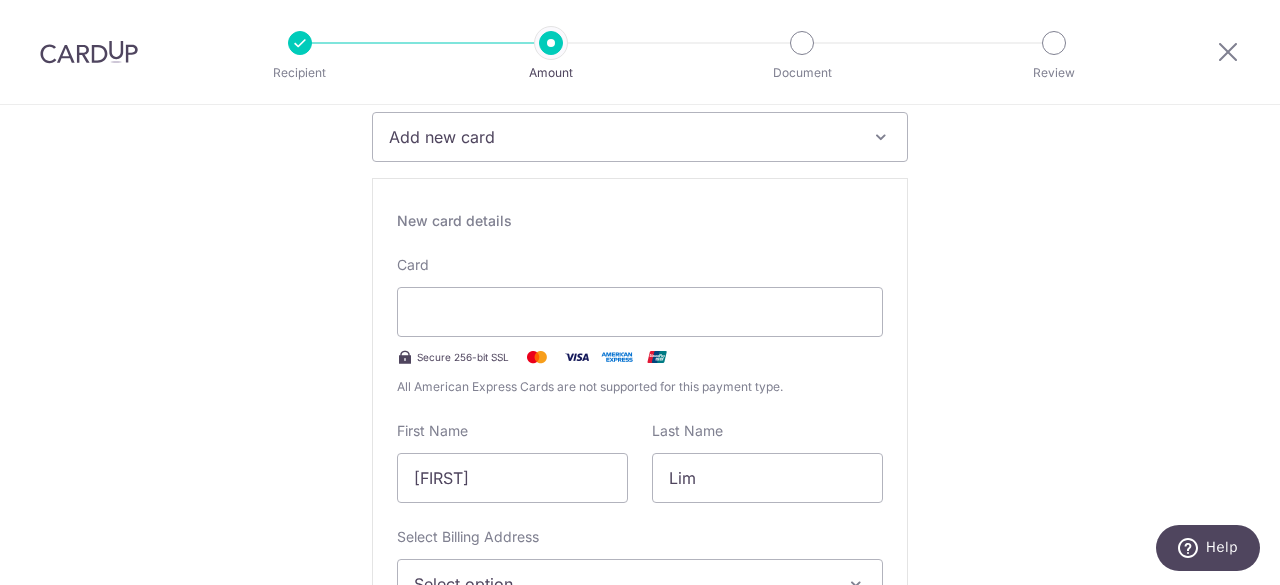 scroll, scrollTop: 297, scrollLeft: 0, axis: vertical 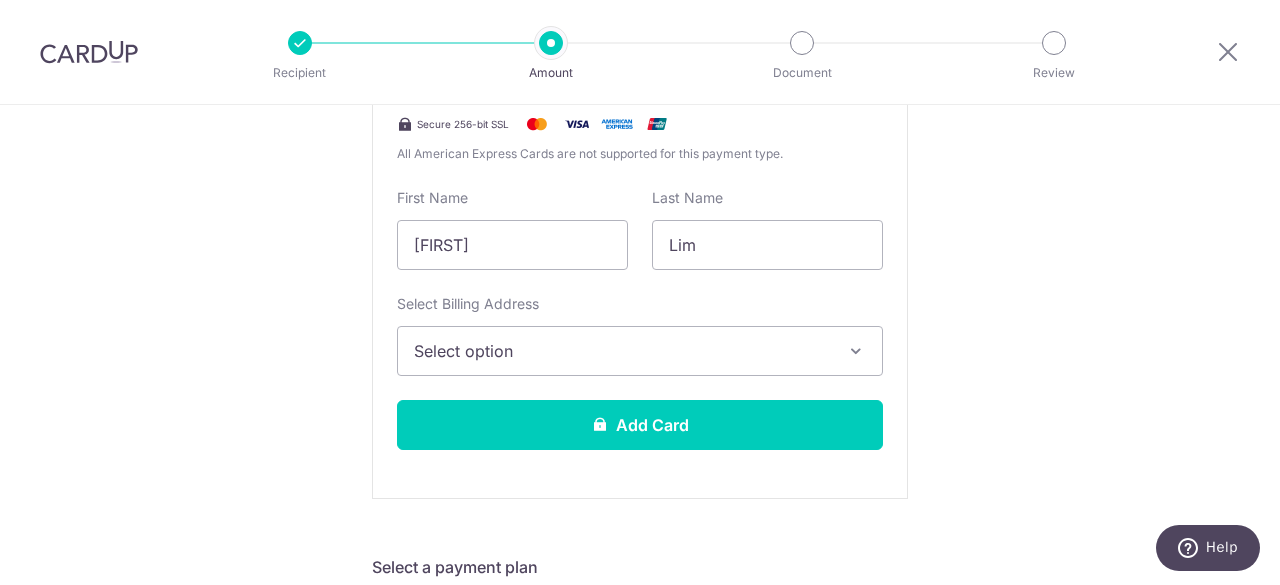 click on "Select option" at bounding box center (622, 351) 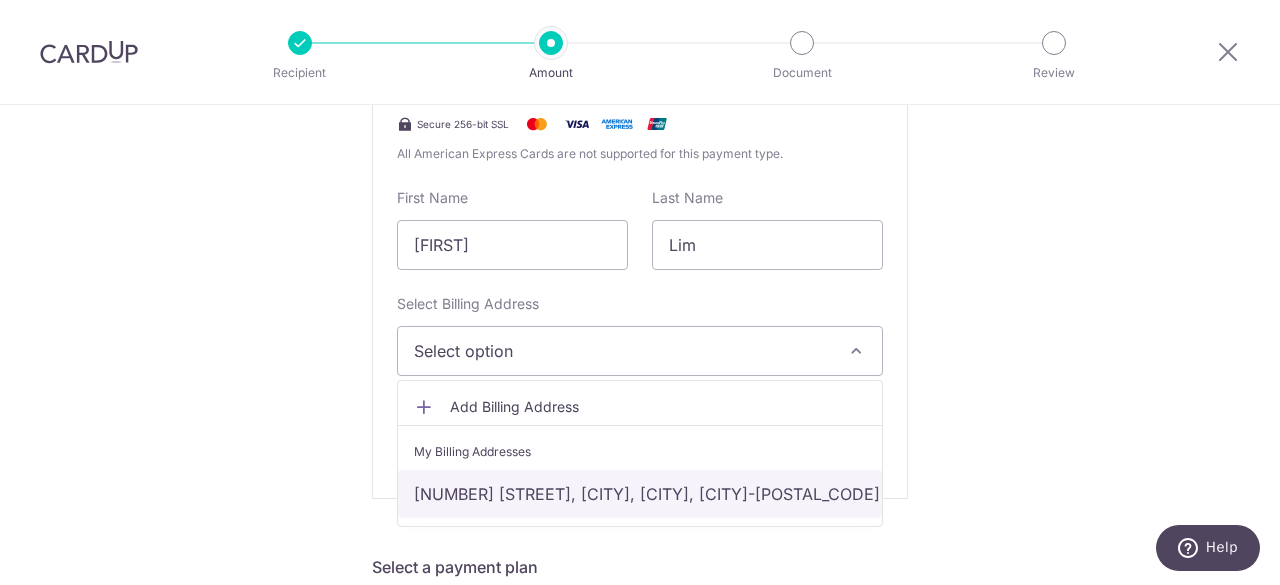 click on "888 sembawang road, Singapore, singapore, Singapore-758490" at bounding box center (640, 494) 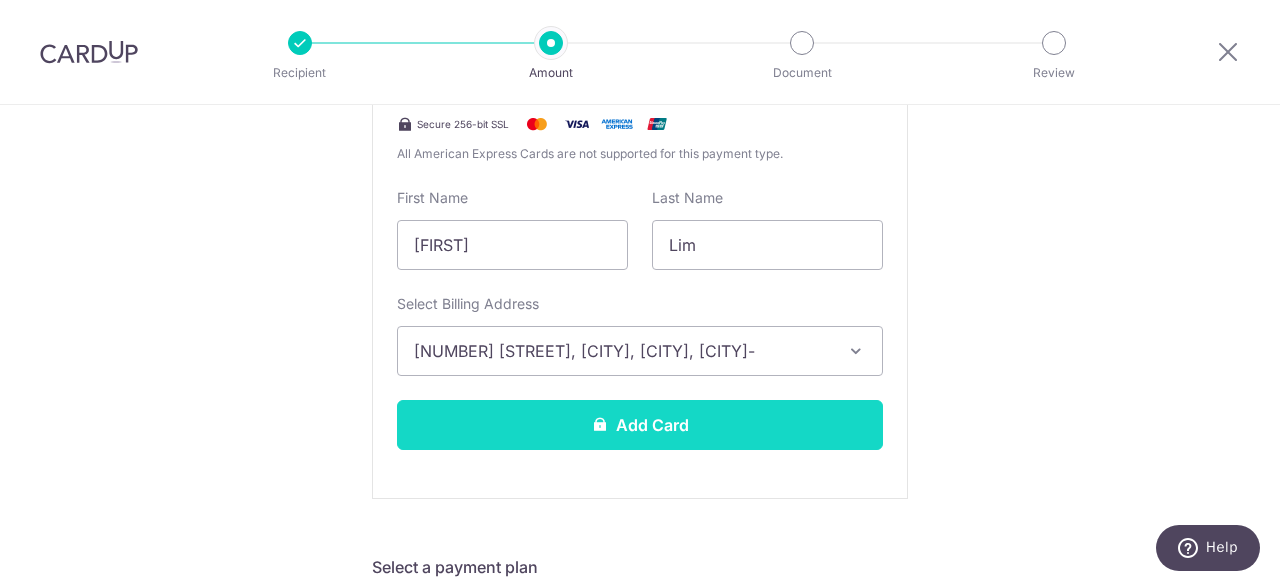 click on "Add Card" at bounding box center (640, 425) 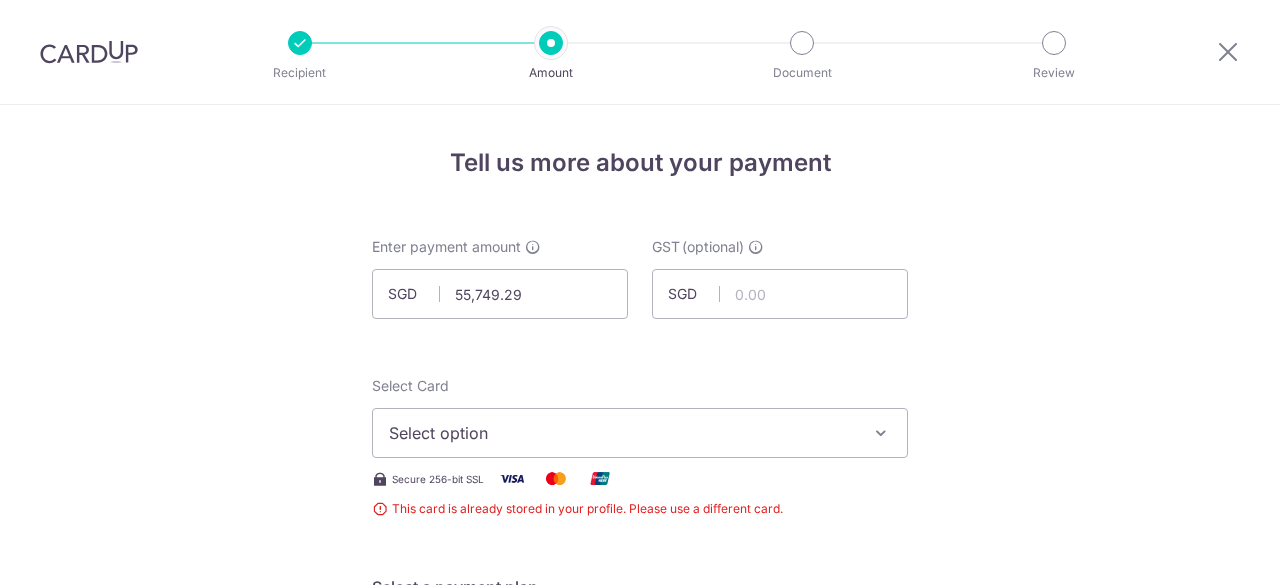 scroll, scrollTop: 0, scrollLeft: 0, axis: both 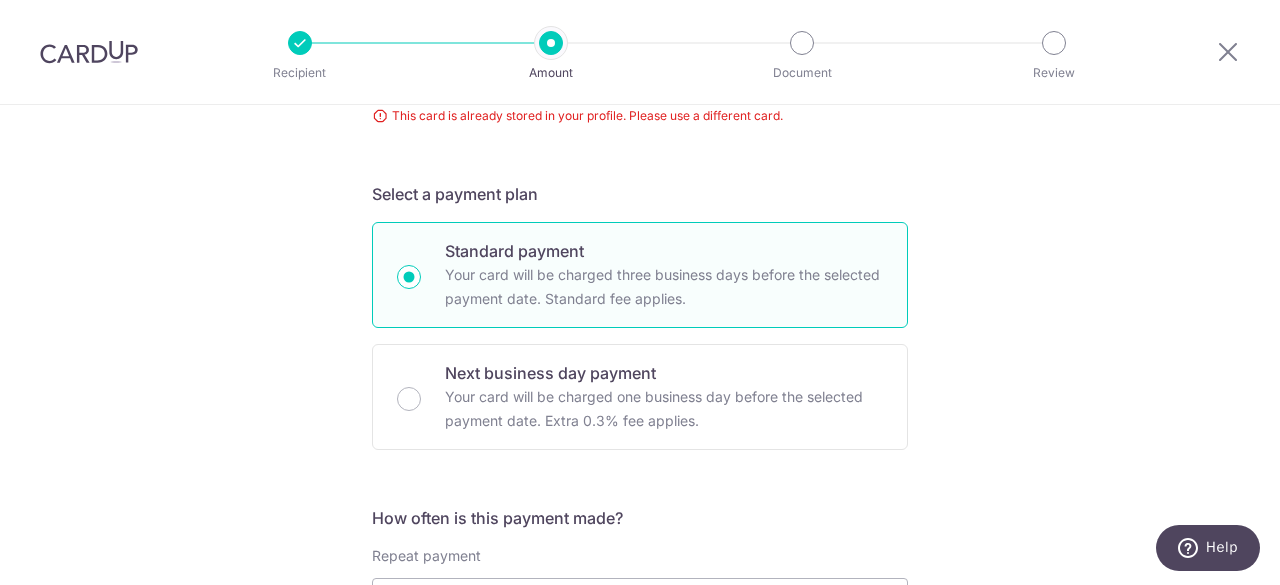 click on "Tell us more about your payment
Enter payment amount
SGD
55,749.29
55749.29
GST
(optional)
SGD
This card is already stored in your profile. Please use a different card.
Select Card
Select option
Add credit card
Your Cards
**** 3084
**** 6575
**** 4579" at bounding box center (640, 693) 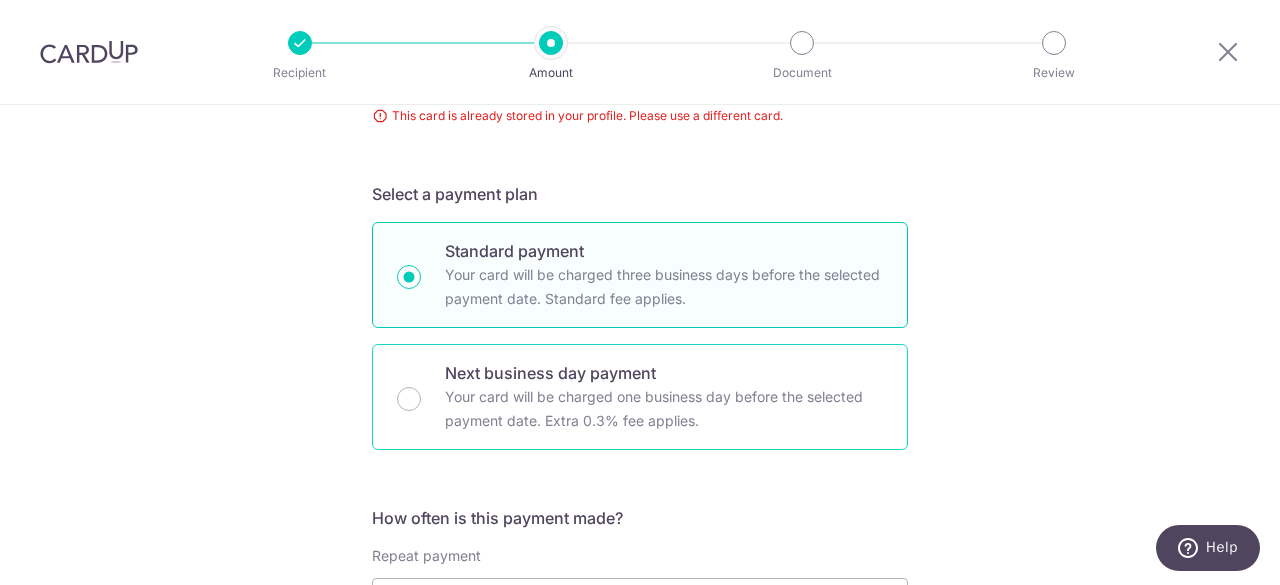 click on "Your card will be charged one business day before the selected payment date. Extra 0.3% fee applies." at bounding box center [664, 409] 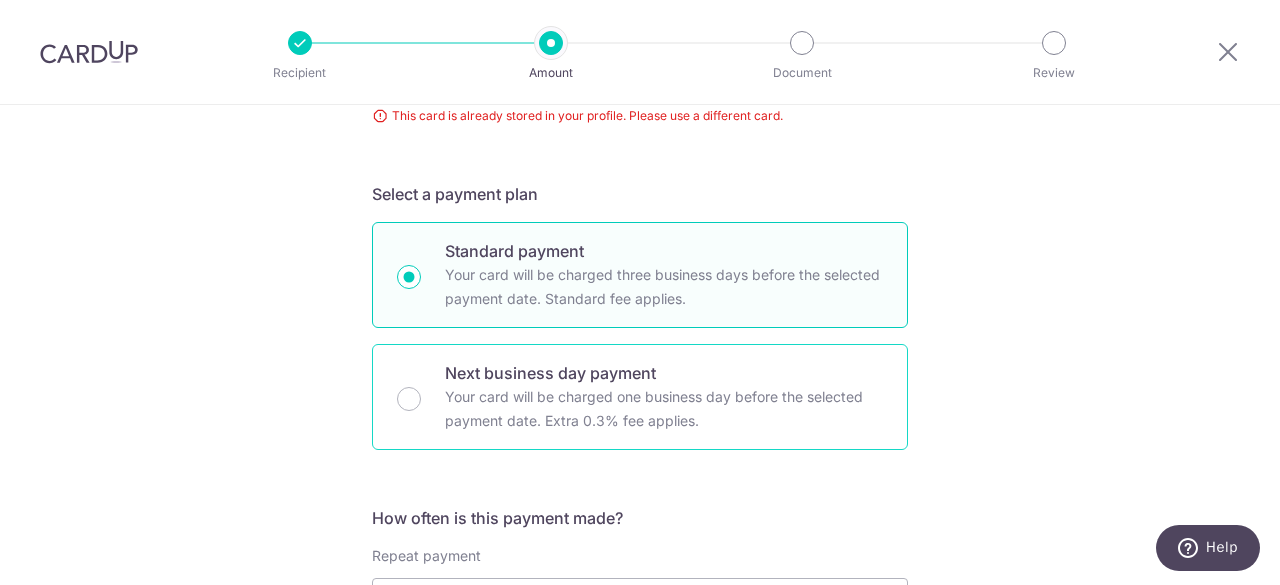 click on "Next business day payment
Your card will be charged one business day before the selected payment date. Extra 0.3% fee applies." at bounding box center [409, 399] 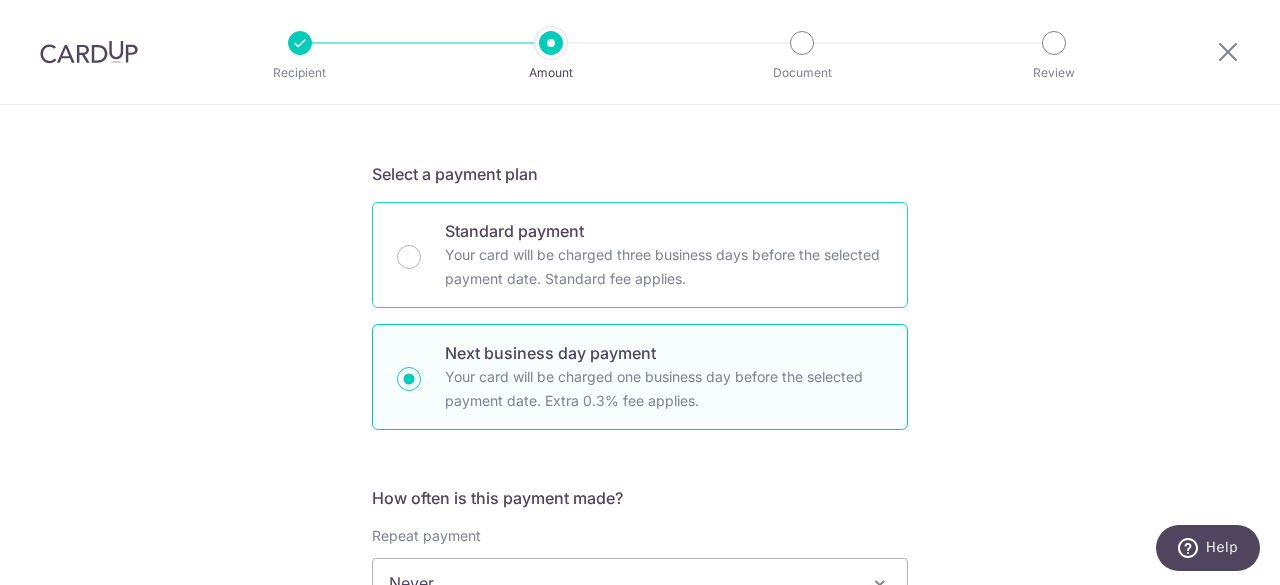 click on "Your card will be charged three business days before the selected payment date. Standard fee applies." at bounding box center [664, 267] 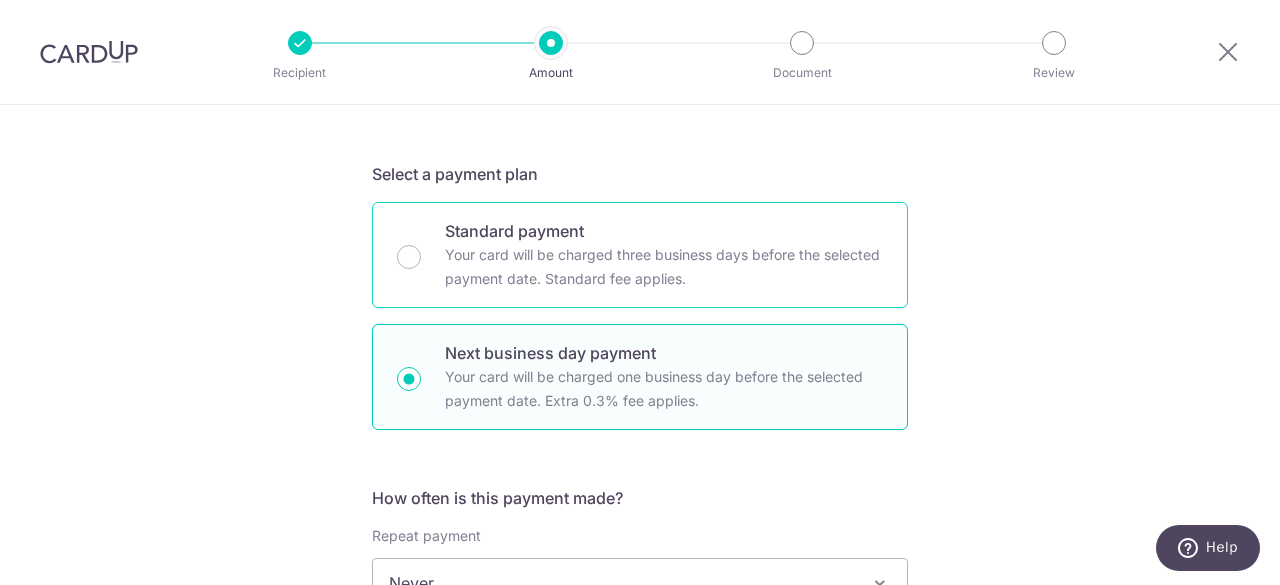 click on "Standard payment
Your card will be charged three business days before the selected payment date. Standard fee applies." at bounding box center [409, 257] 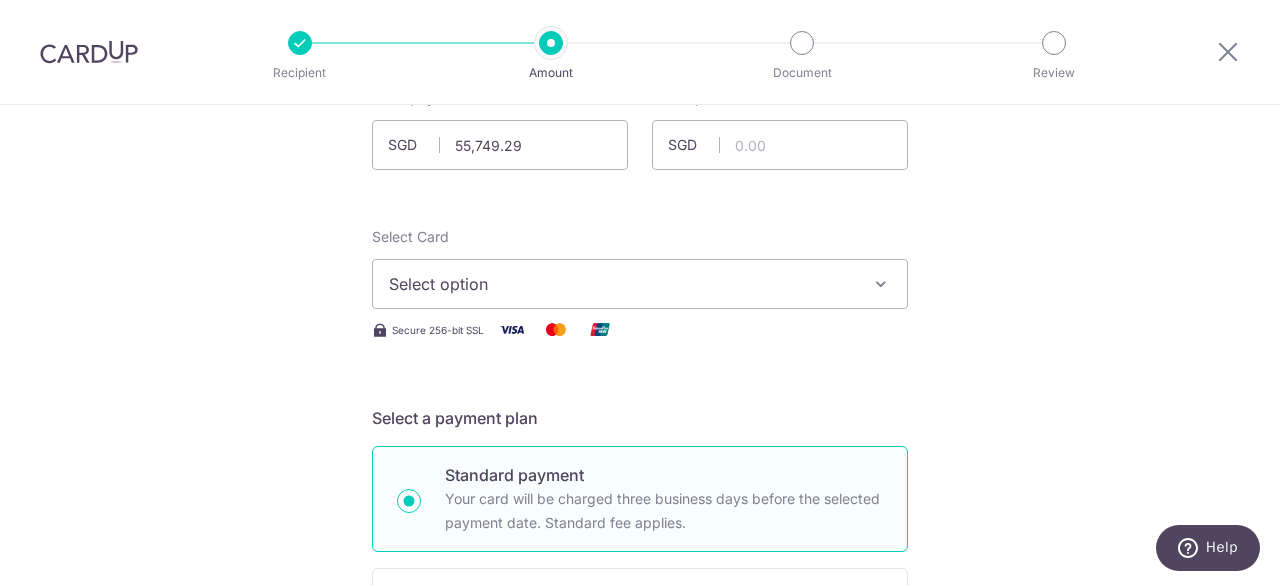 scroll, scrollTop: 336, scrollLeft: 0, axis: vertical 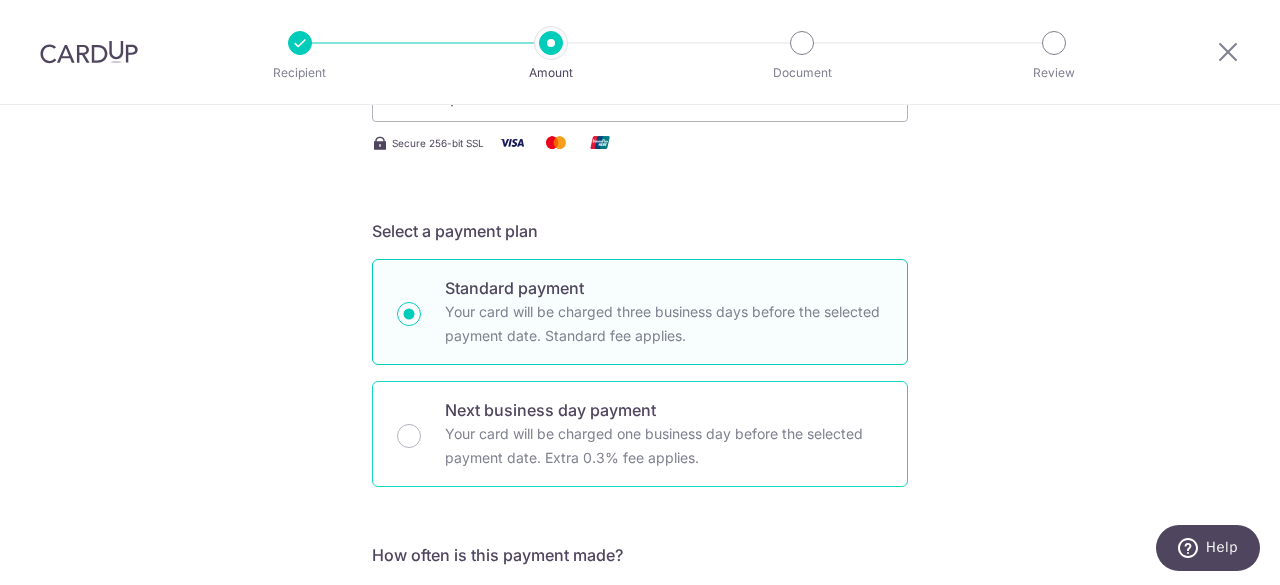 click on "Next business day payment" at bounding box center [664, 410] 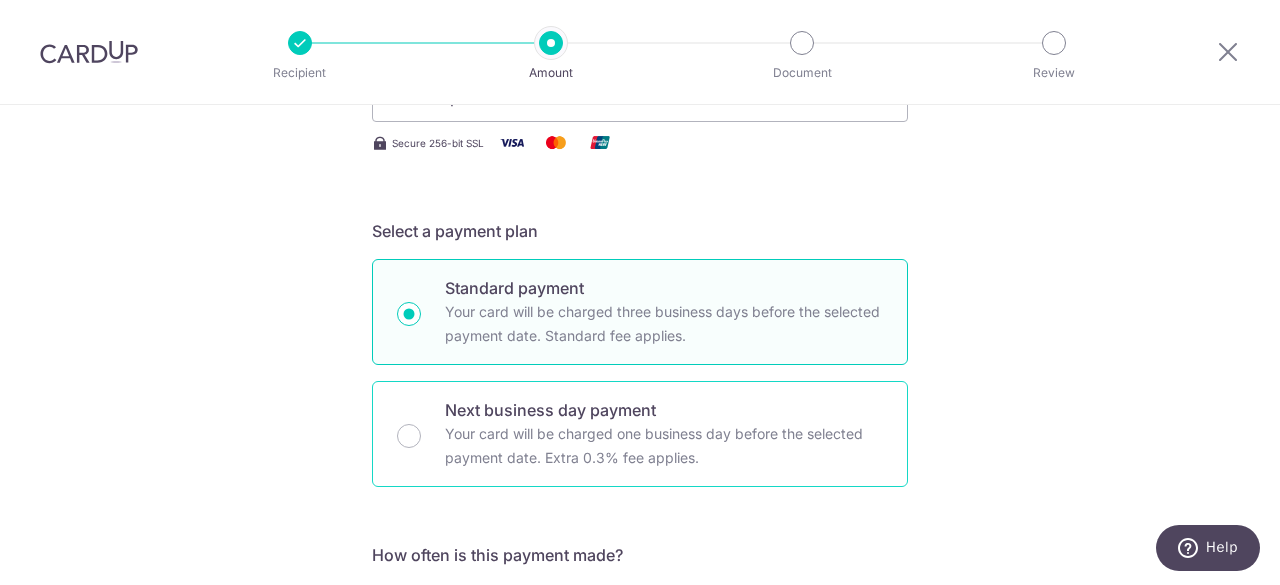 click on "Next business day payment
Your card will be charged one business day before the selected payment date. Extra 0.3% fee applies." at bounding box center (409, 436) 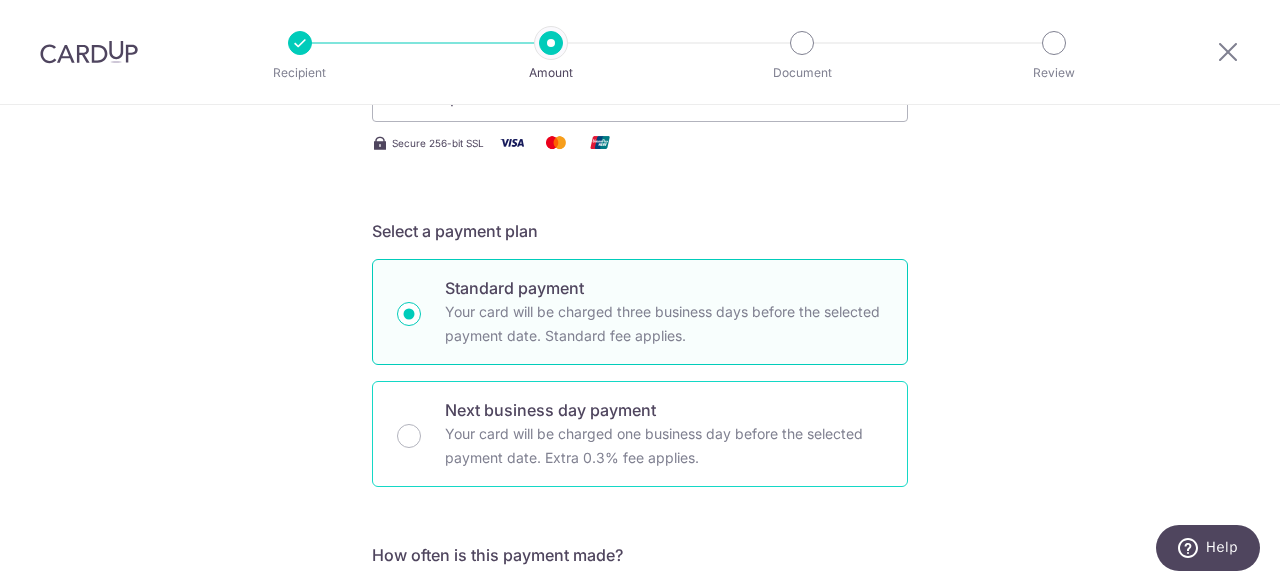 radio on "false" 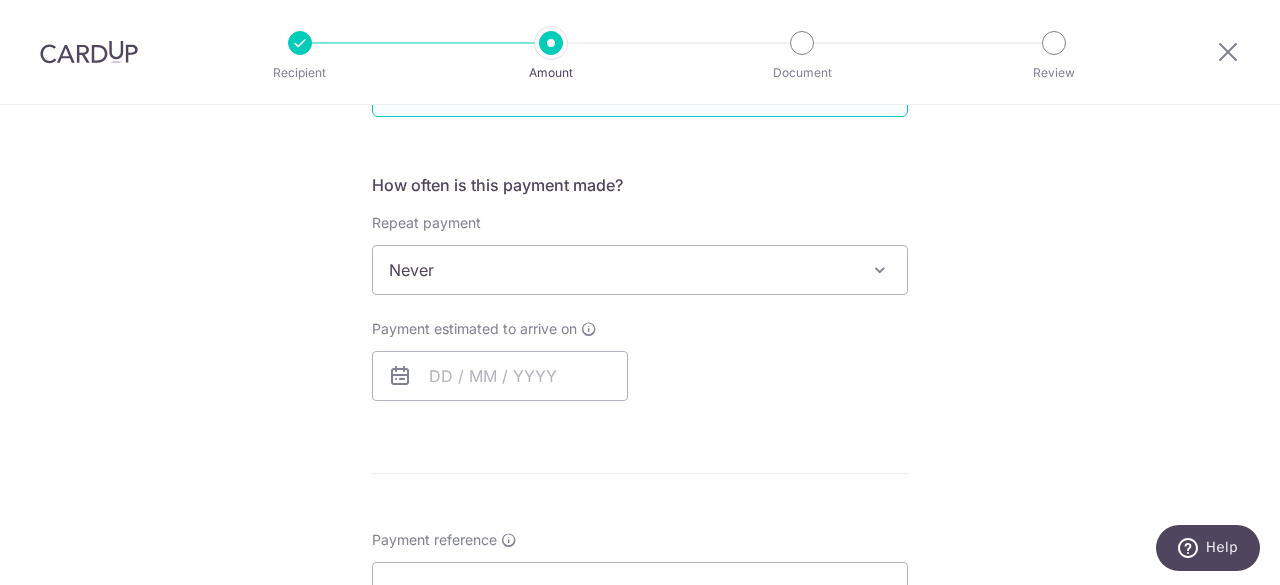 scroll, scrollTop: 707, scrollLeft: 0, axis: vertical 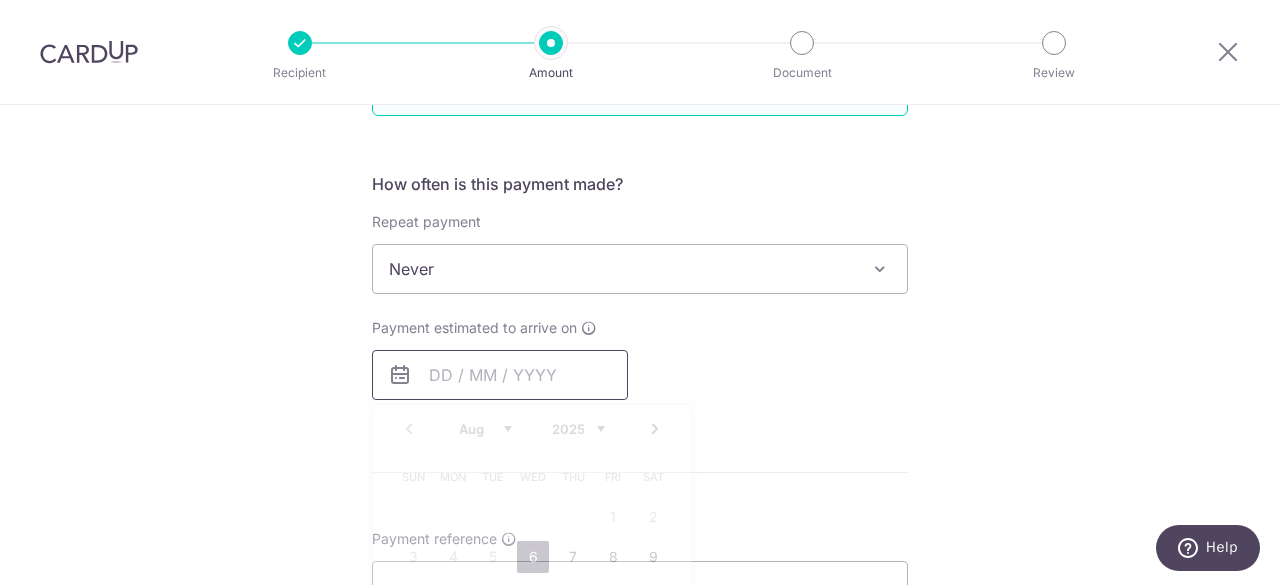 click at bounding box center (500, 375) 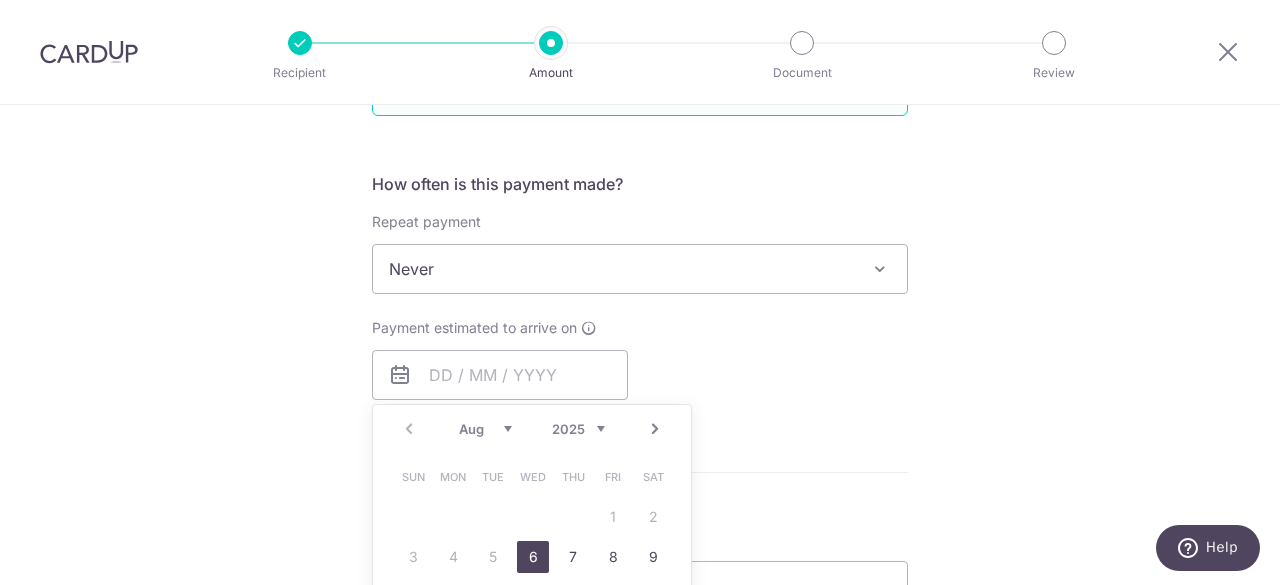 click on "6" at bounding box center [533, 557] 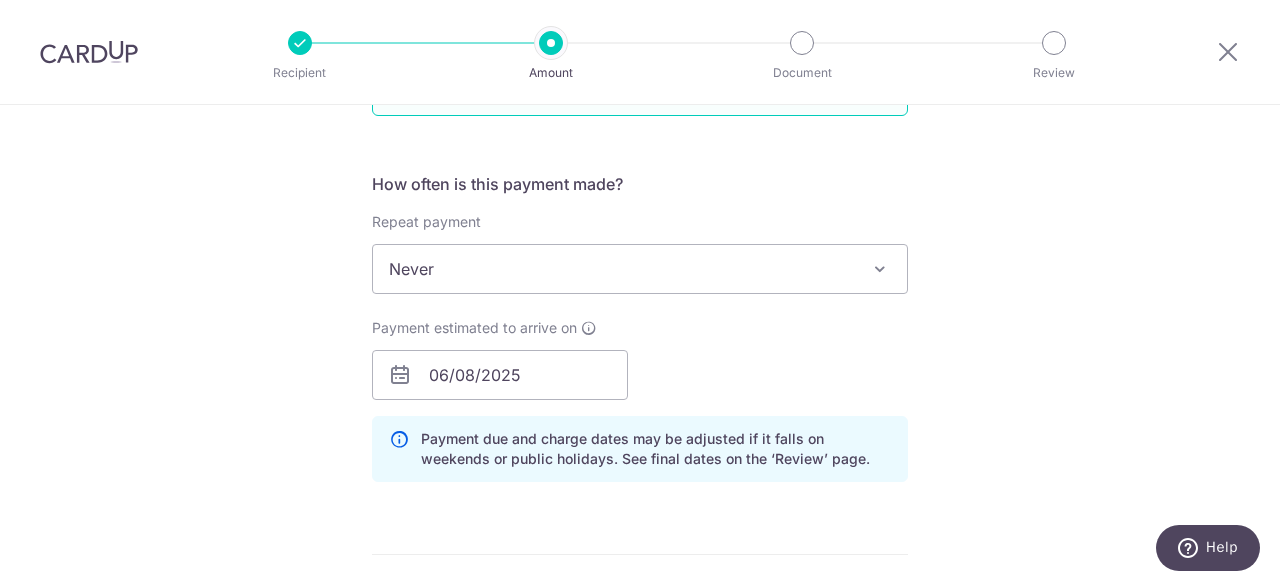 click on "Tell us more about your payment
Enter payment amount
SGD
55,749.29
55749.29
GST
(optional)
SGD
This card is already stored in your profile. Please use a different card.
Select Card
Select option
Add credit card
Your Cards
**** 3084
**** 6575
**** 4579" at bounding box center [640, 394] 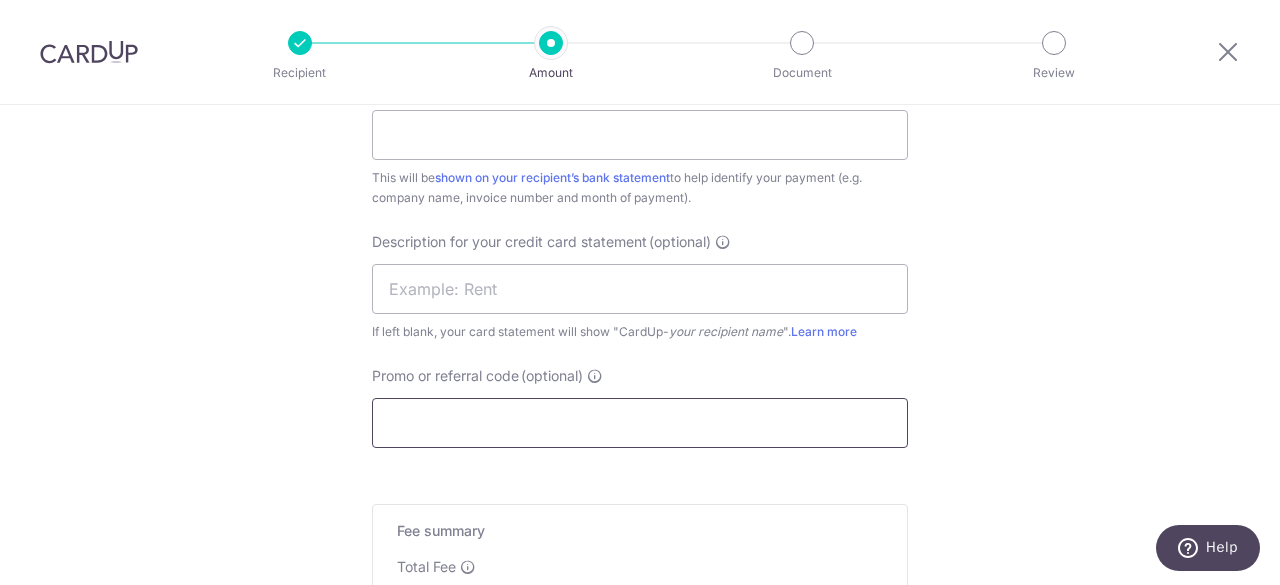 scroll, scrollTop: 1270, scrollLeft: 0, axis: vertical 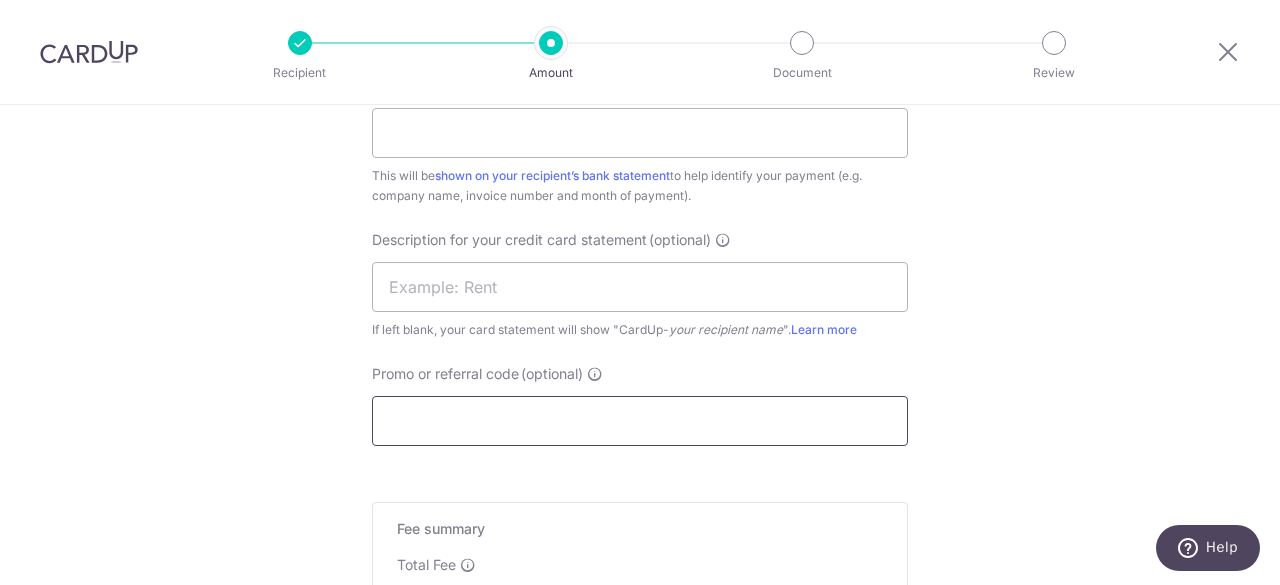 click on "Promo or referral code
(optional)" at bounding box center (640, 421) 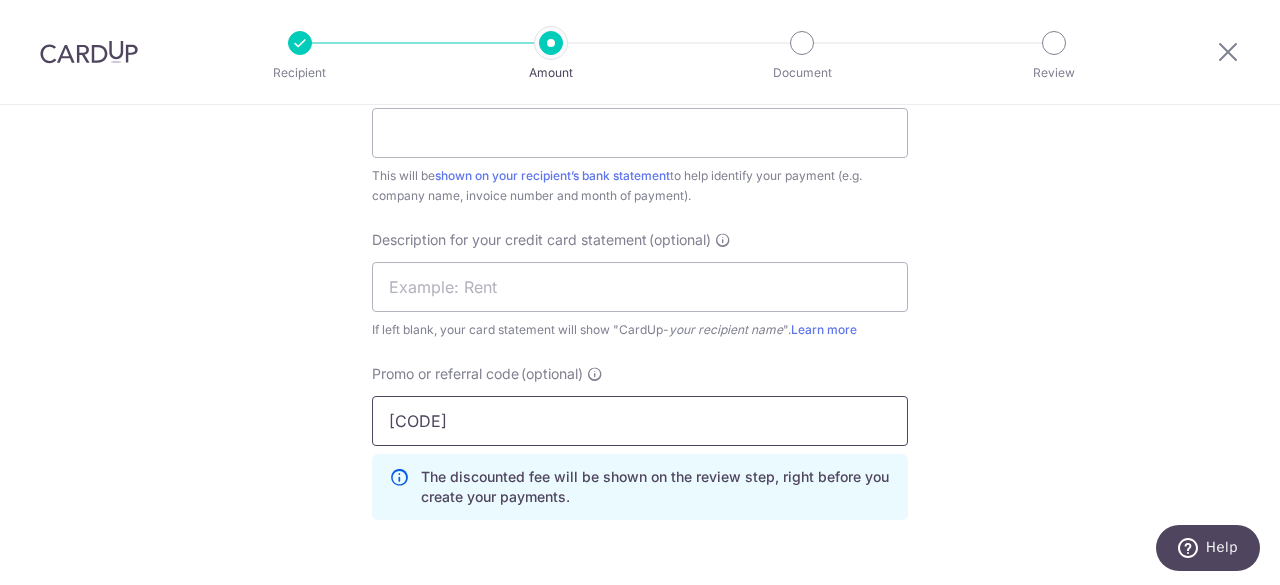 type on "JM179" 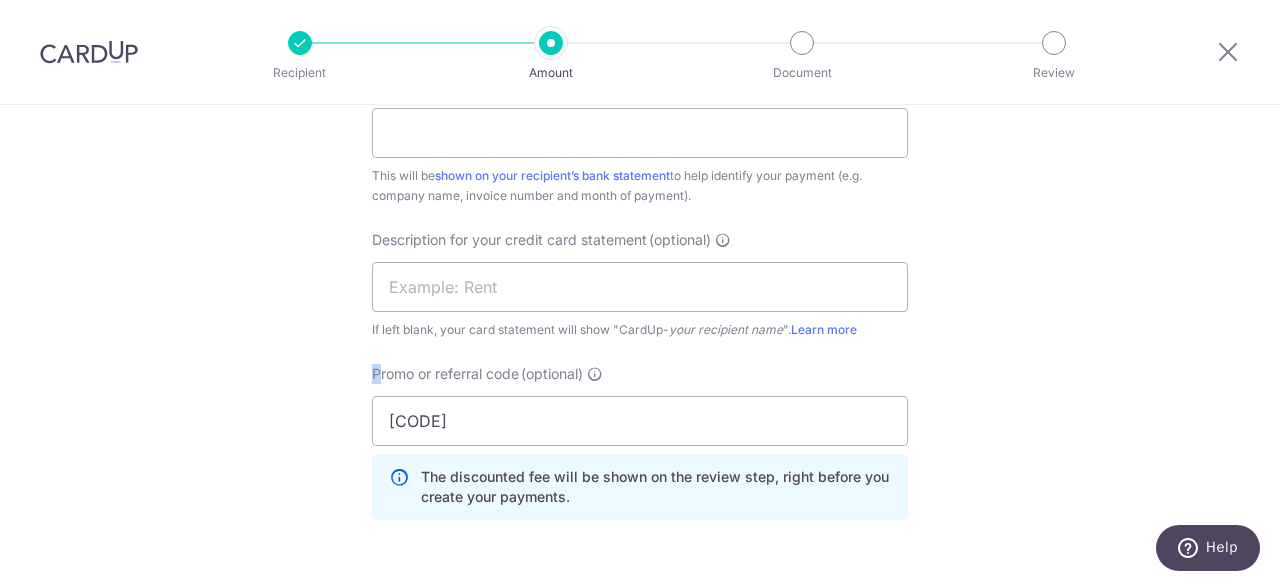 click on "Promo or referral code
(optional)
JM179
The discounted fee will be shown on the review step, right before you create your payments.
Add" at bounding box center (640, 450) 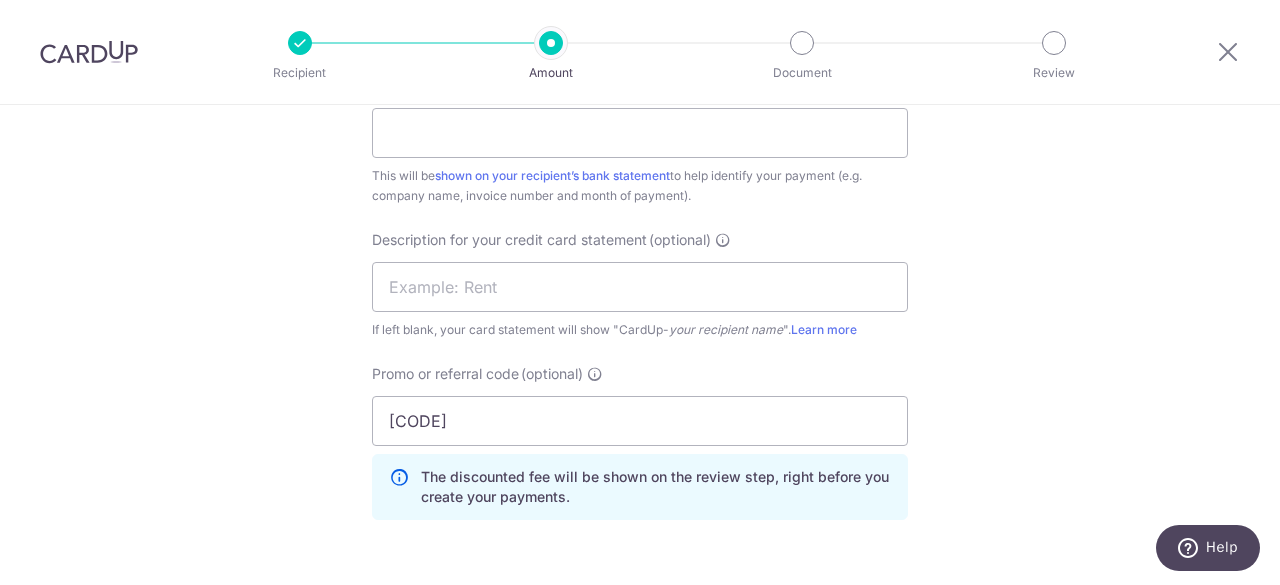 click on "Tell us more about your payment
Enter payment amount
SGD
55,749.29
55749.29
GST
(optional)
SGD
This card is already stored in your profile. Please use a different card.
Select Card
Select option
Add credit card
Your Cards
**** 3084
**** 6575
**** 4579" at bounding box center [640, -110] 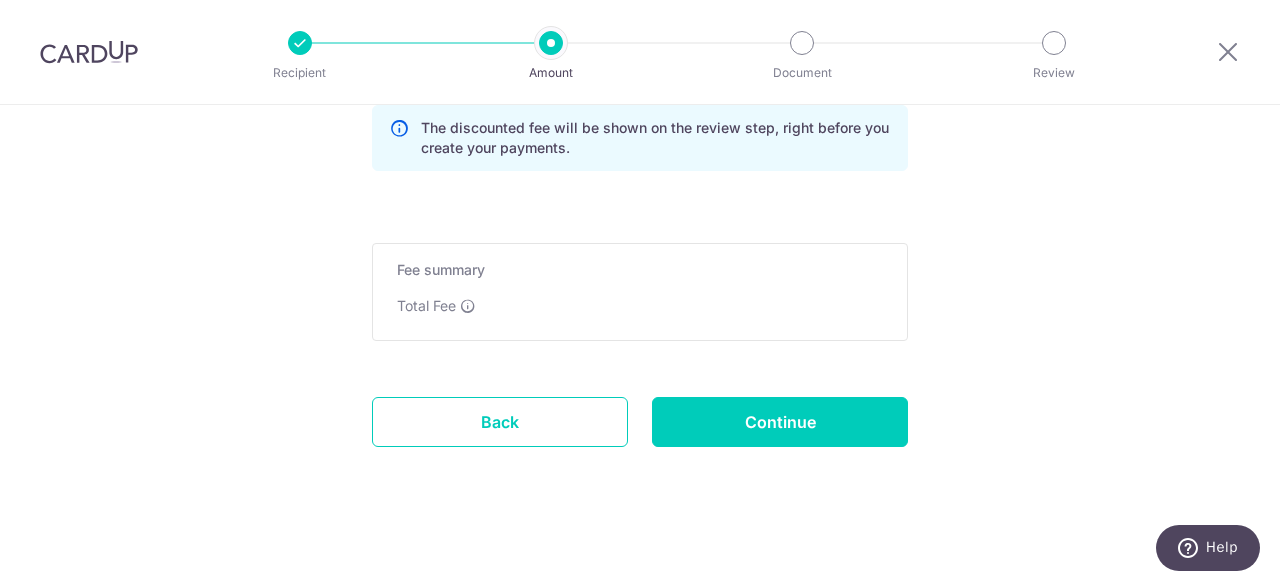 scroll, scrollTop: 1620, scrollLeft: 0, axis: vertical 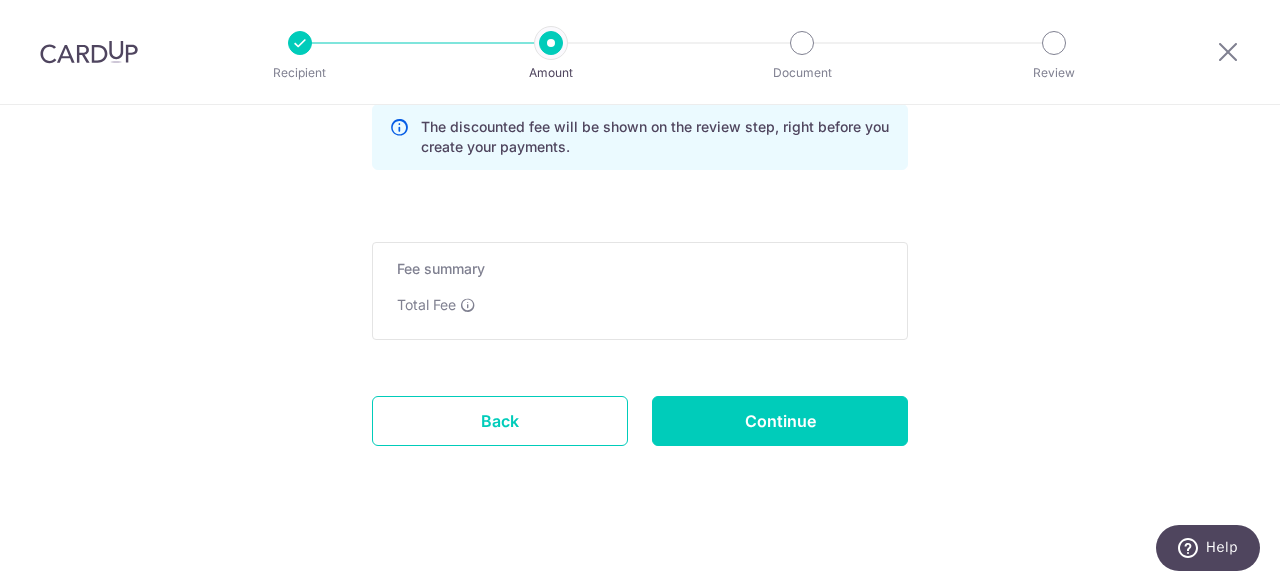 click on "Fee summary
Base fee
Extend fee
Next-day fee
Total Fee" at bounding box center [640, 291] 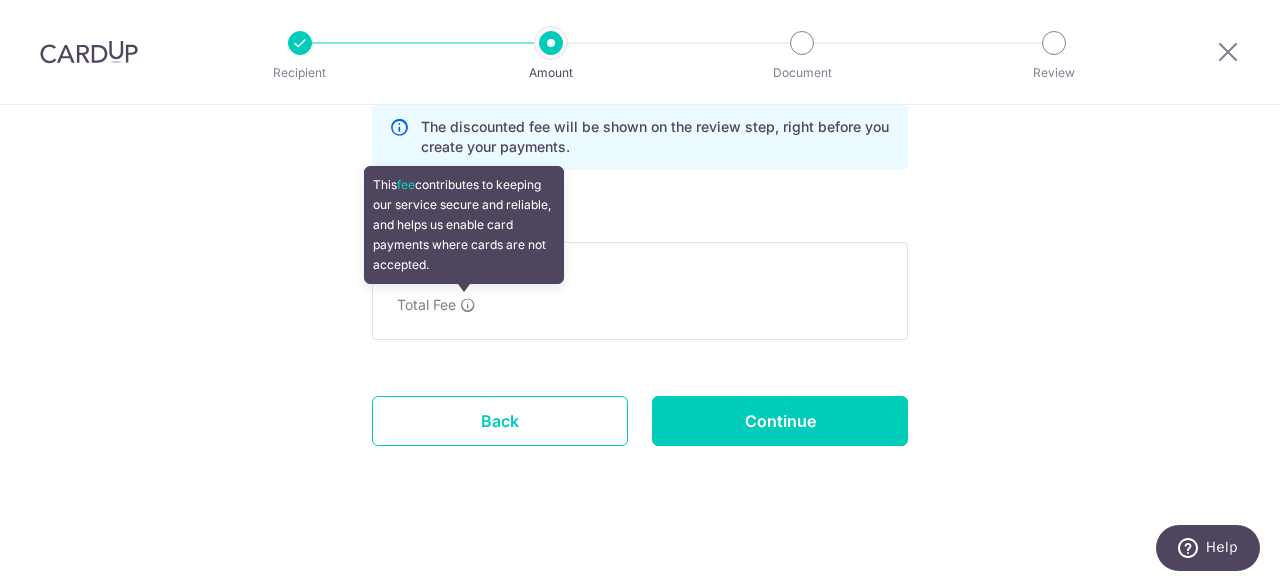 click at bounding box center (468, 305) 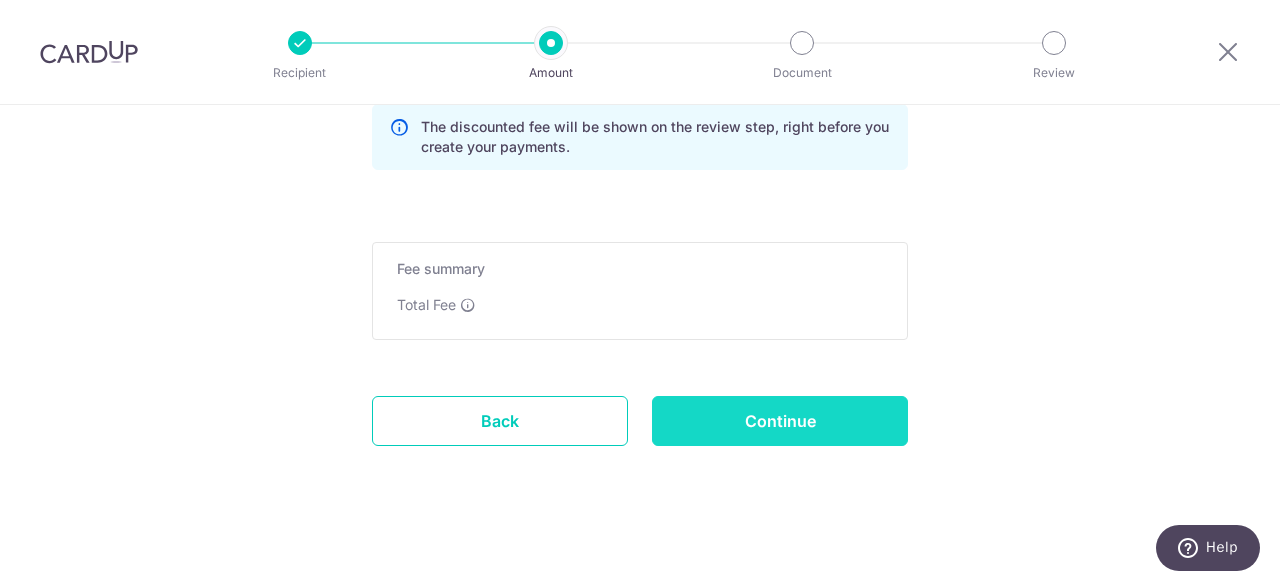 click on "Continue" at bounding box center (780, 421) 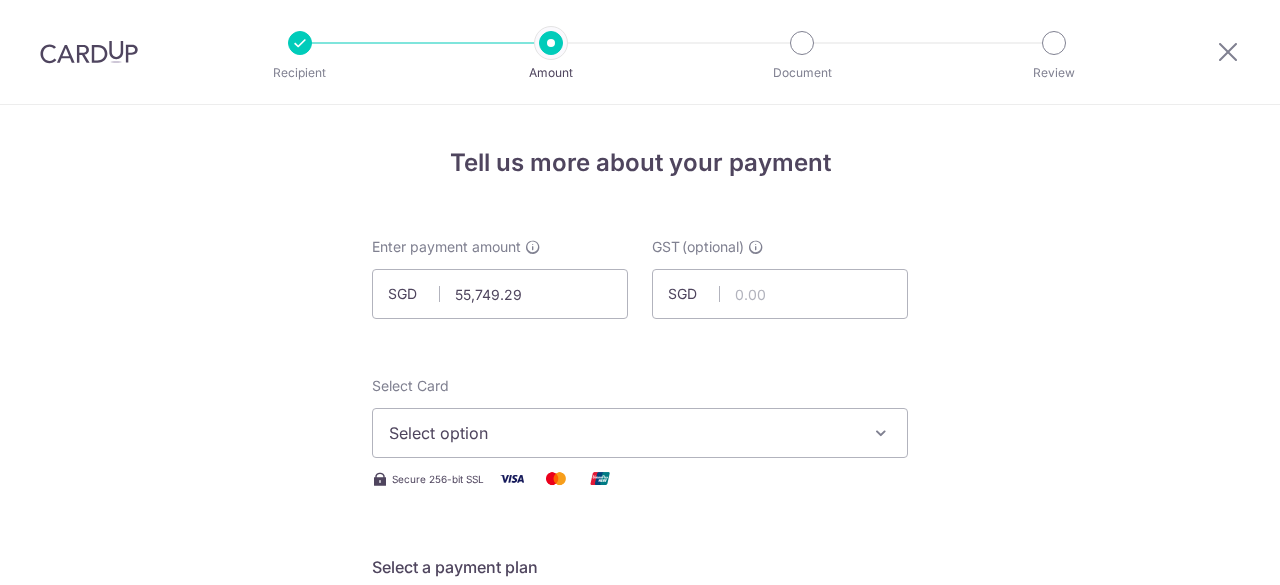 scroll, scrollTop: 0, scrollLeft: 0, axis: both 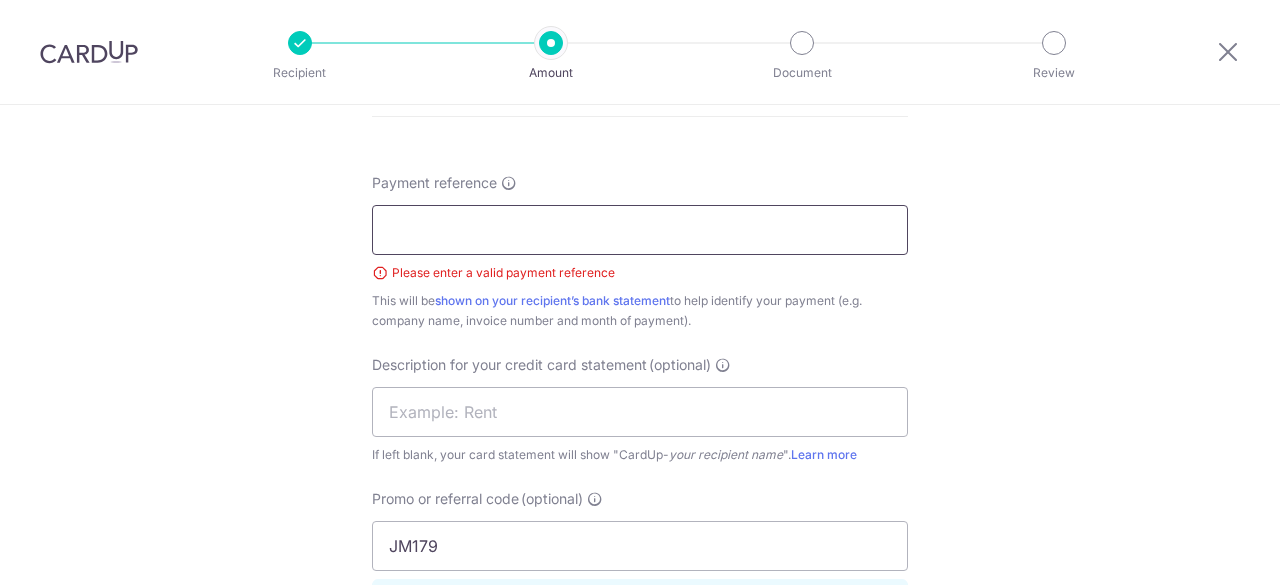 click on "Payment reference" at bounding box center [640, 230] 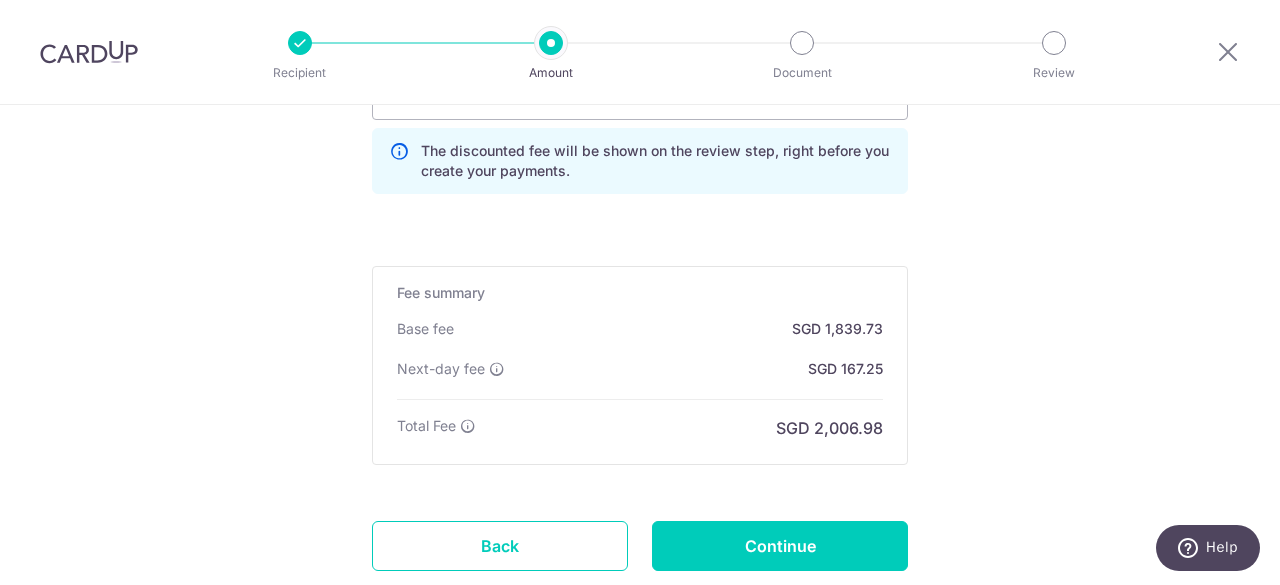 scroll, scrollTop: 1631, scrollLeft: 0, axis: vertical 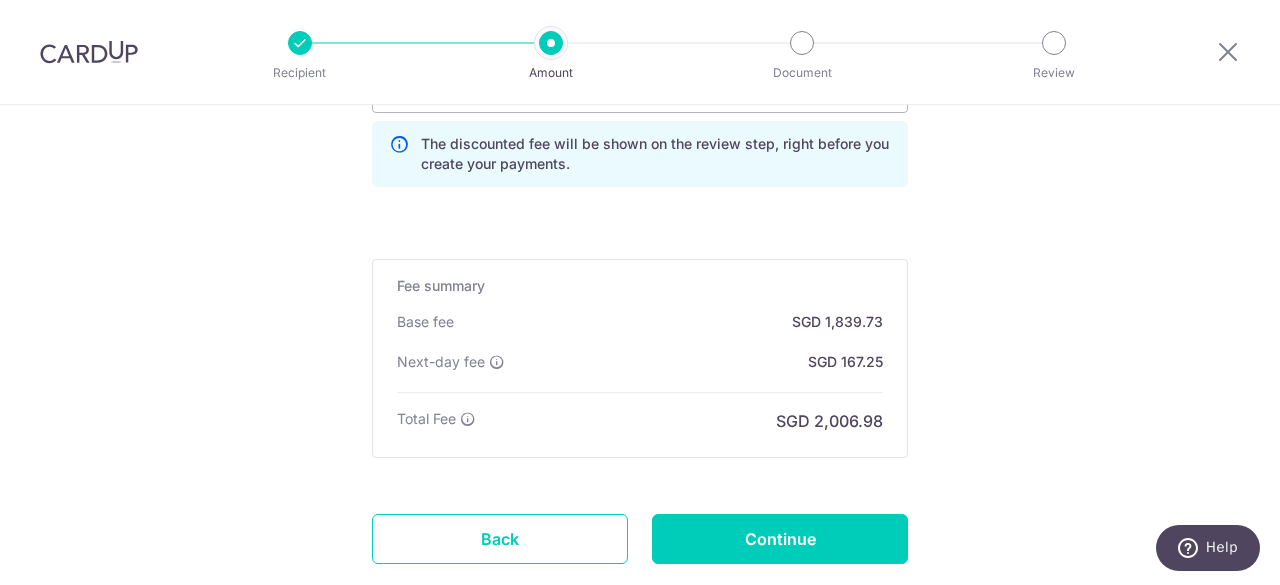 type on "JM payment" 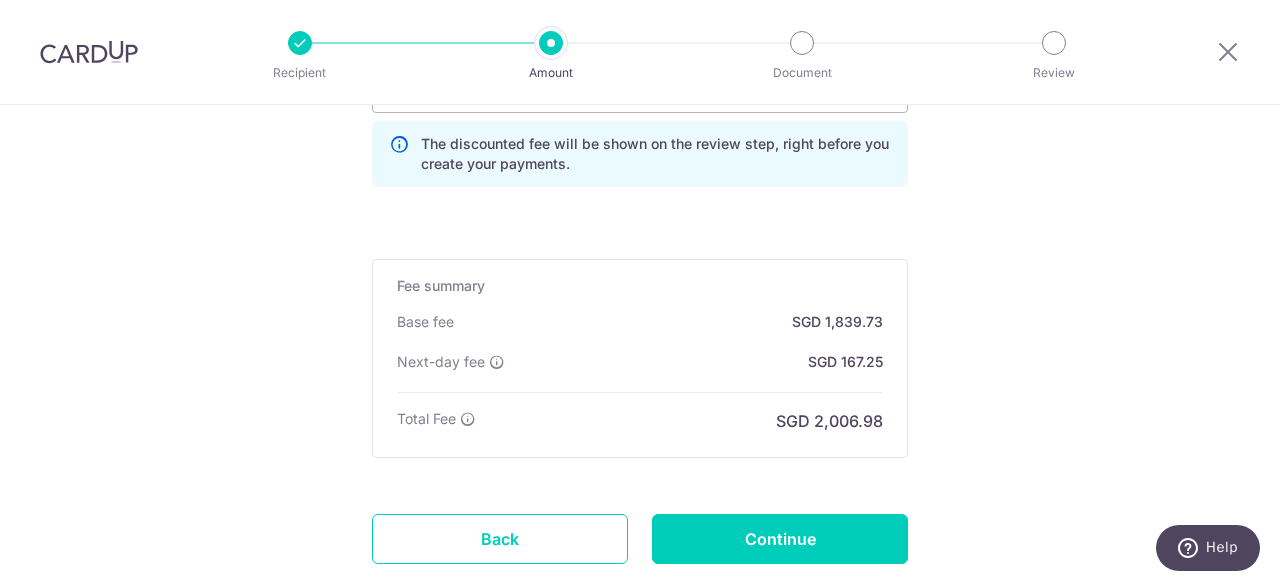 click on "Fee summary
Base fee
SGD 1,839.73
Extend fee
Next-day fee
SGD 167.25
Total Fee
SGD 2,006.98" at bounding box center (640, 358) 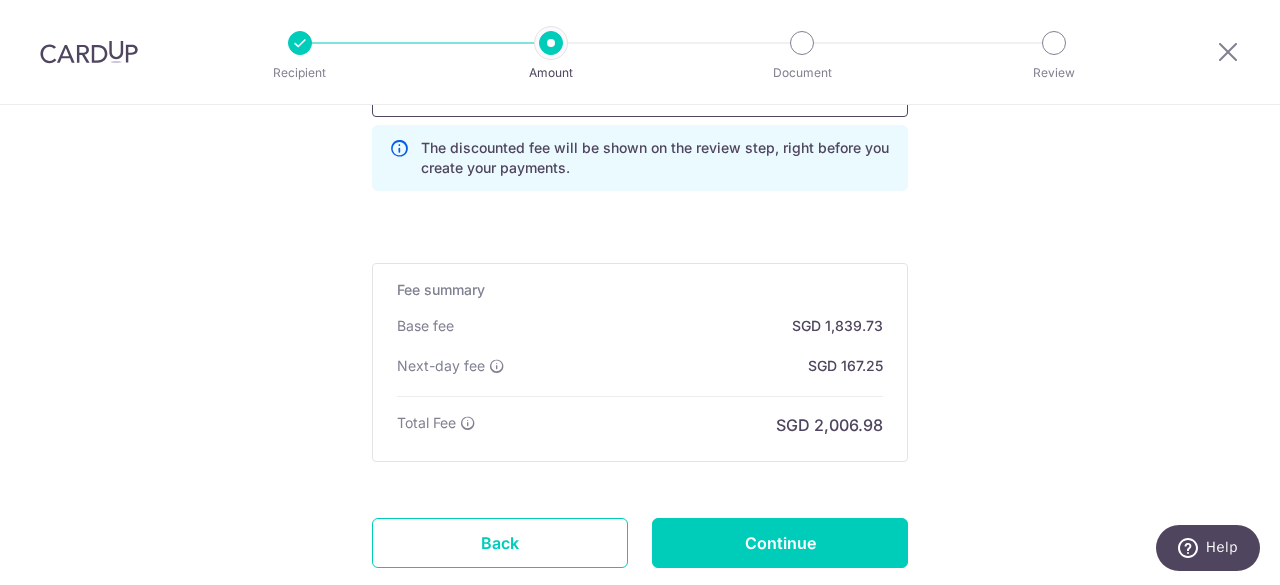 scroll, scrollTop: 1629, scrollLeft: 0, axis: vertical 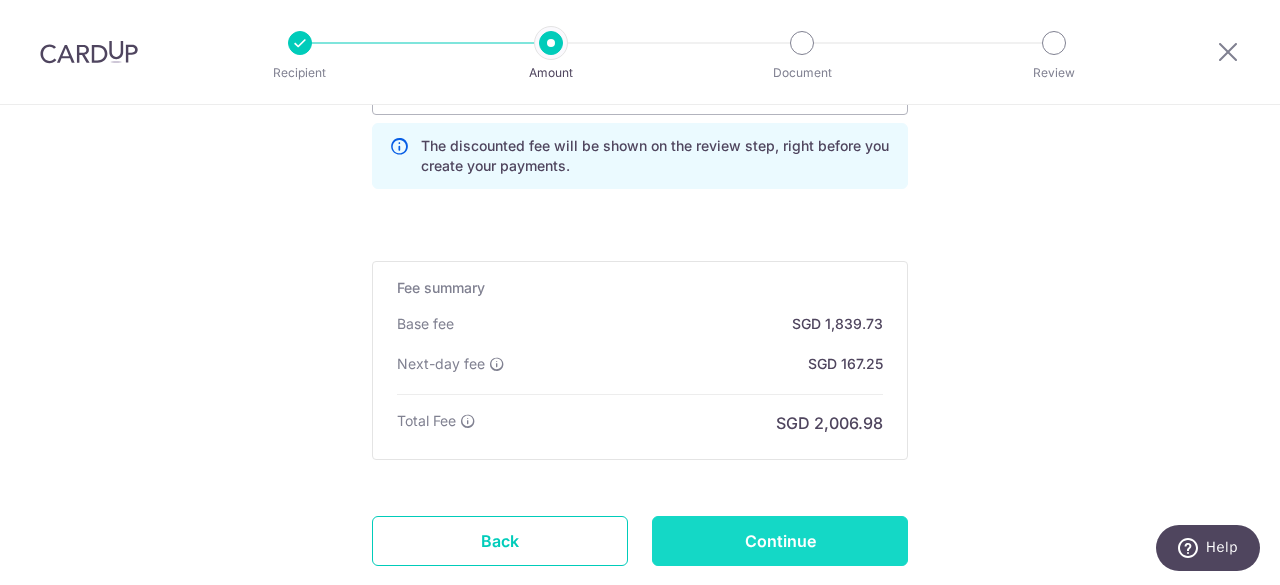 click on "Continue" at bounding box center (780, 541) 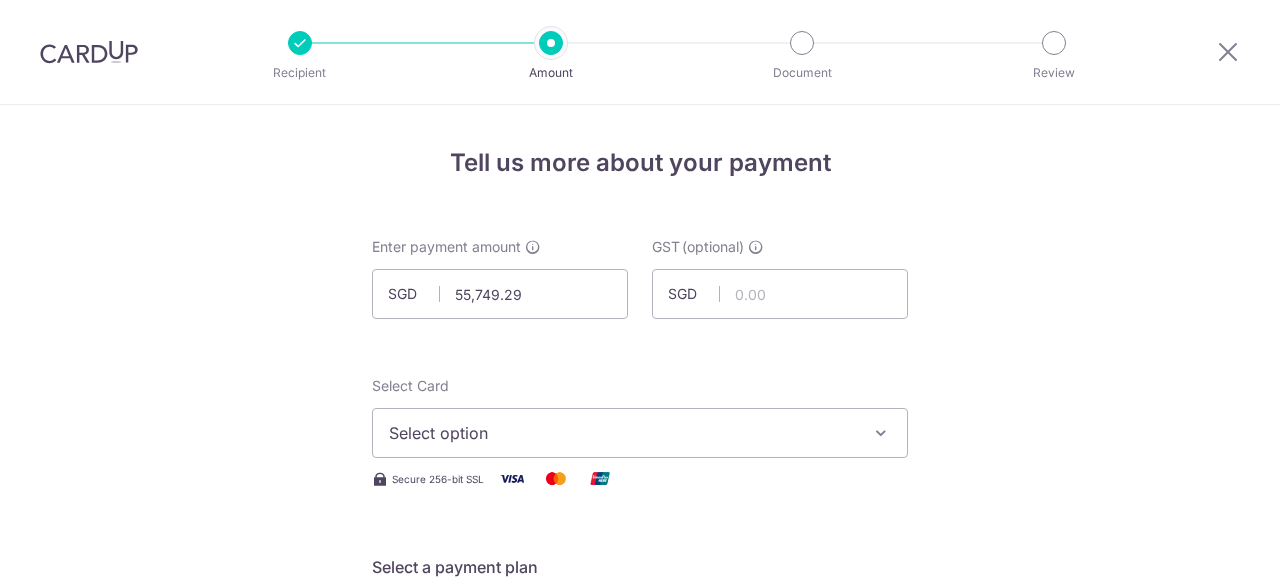 scroll, scrollTop: 0, scrollLeft: 0, axis: both 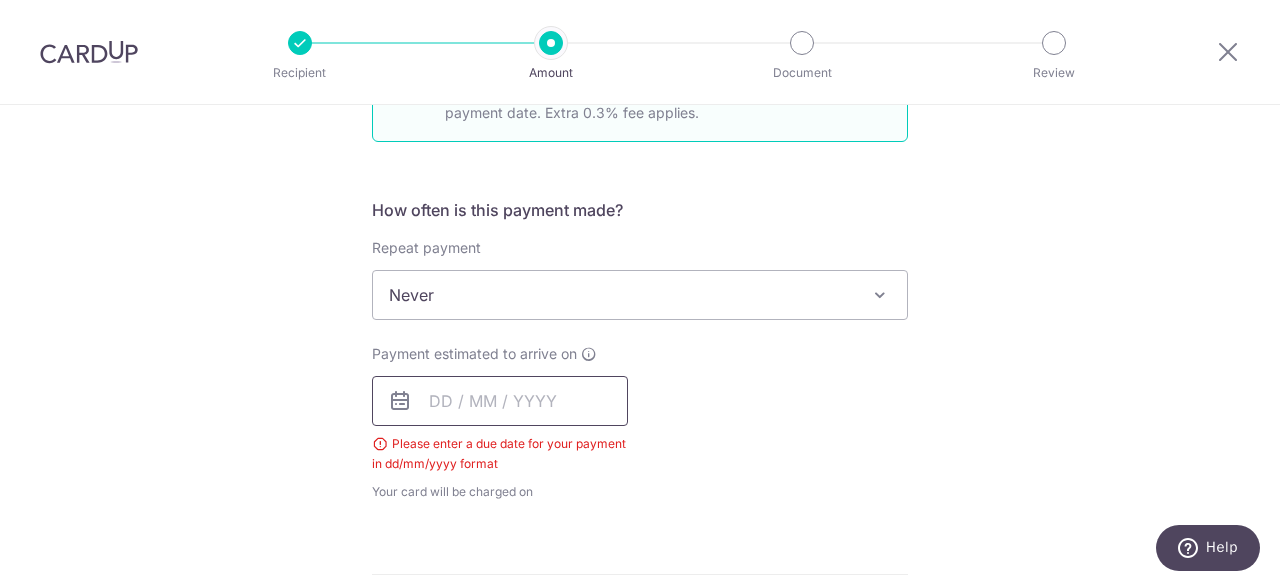 click at bounding box center (500, 401) 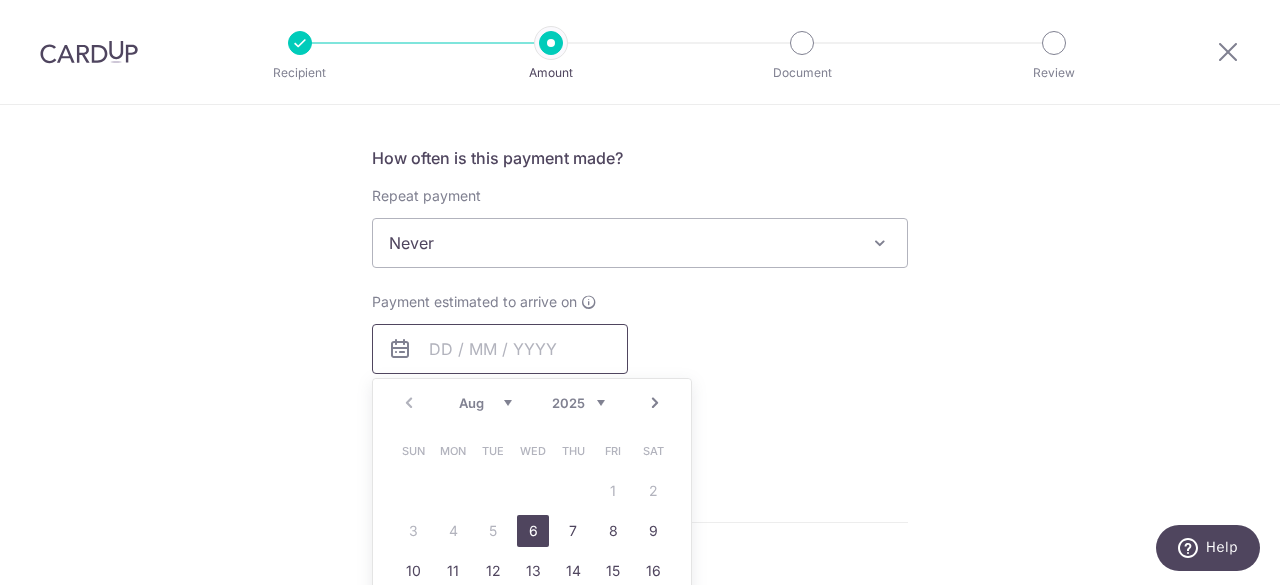 scroll, scrollTop: 741, scrollLeft: 0, axis: vertical 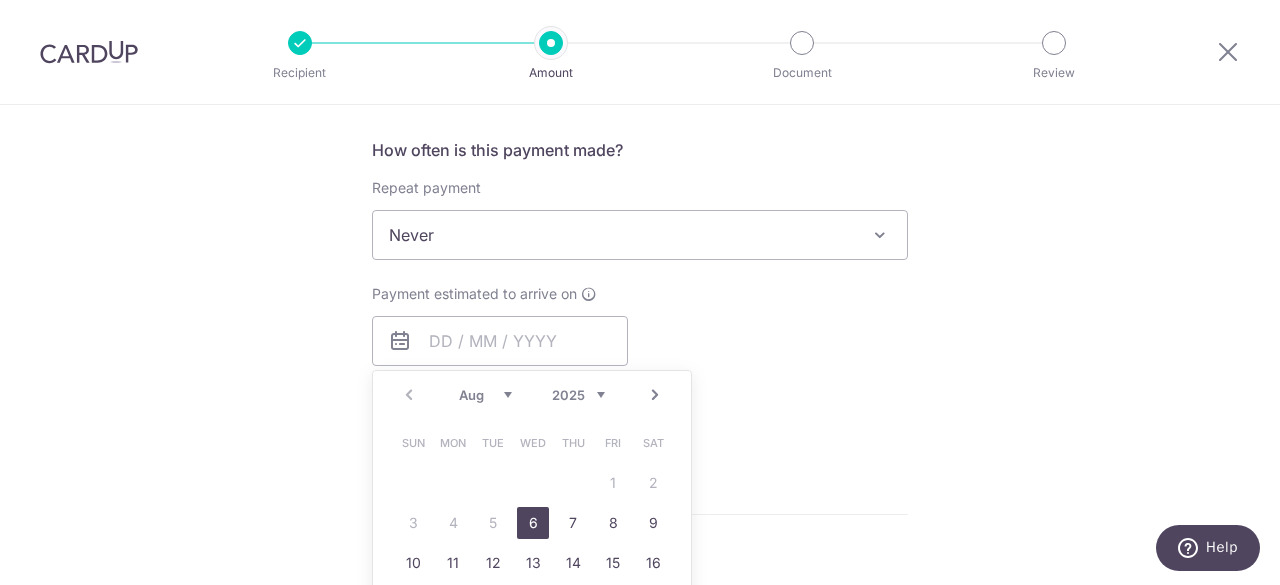 click on "6" at bounding box center [533, 523] 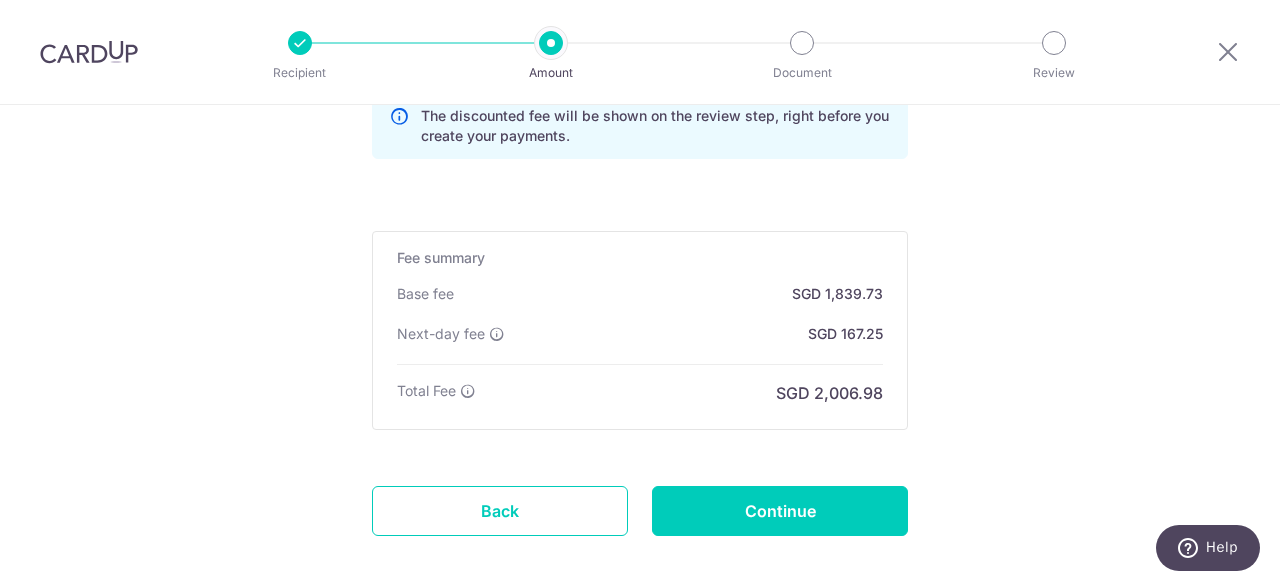 scroll, scrollTop: 1641, scrollLeft: 0, axis: vertical 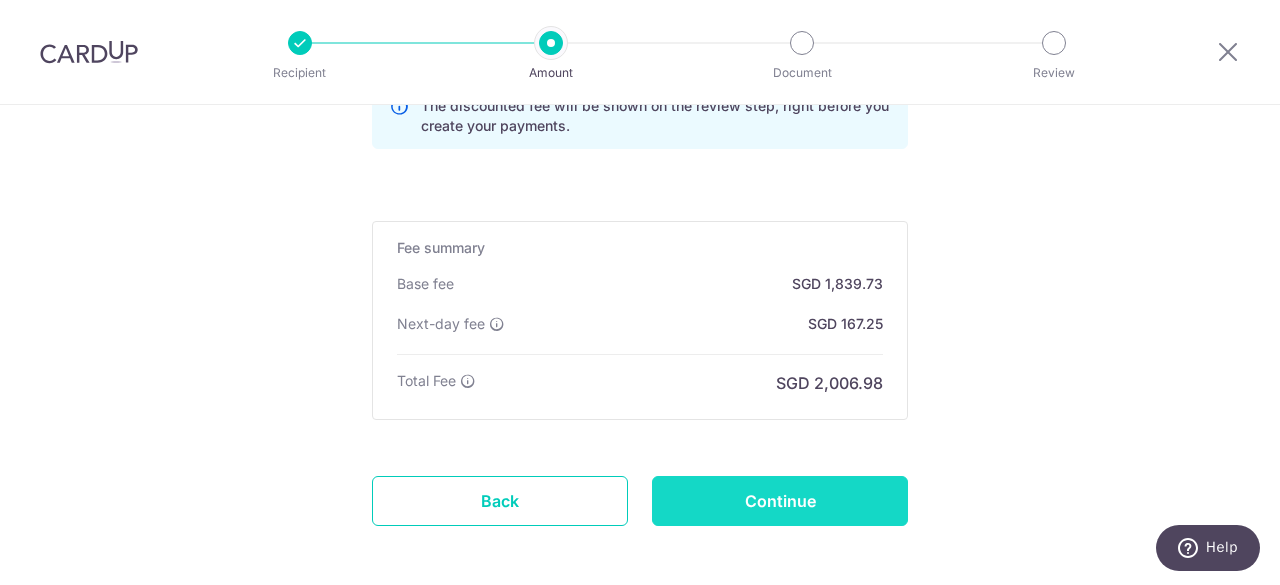 click on "Continue" at bounding box center (780, 501) 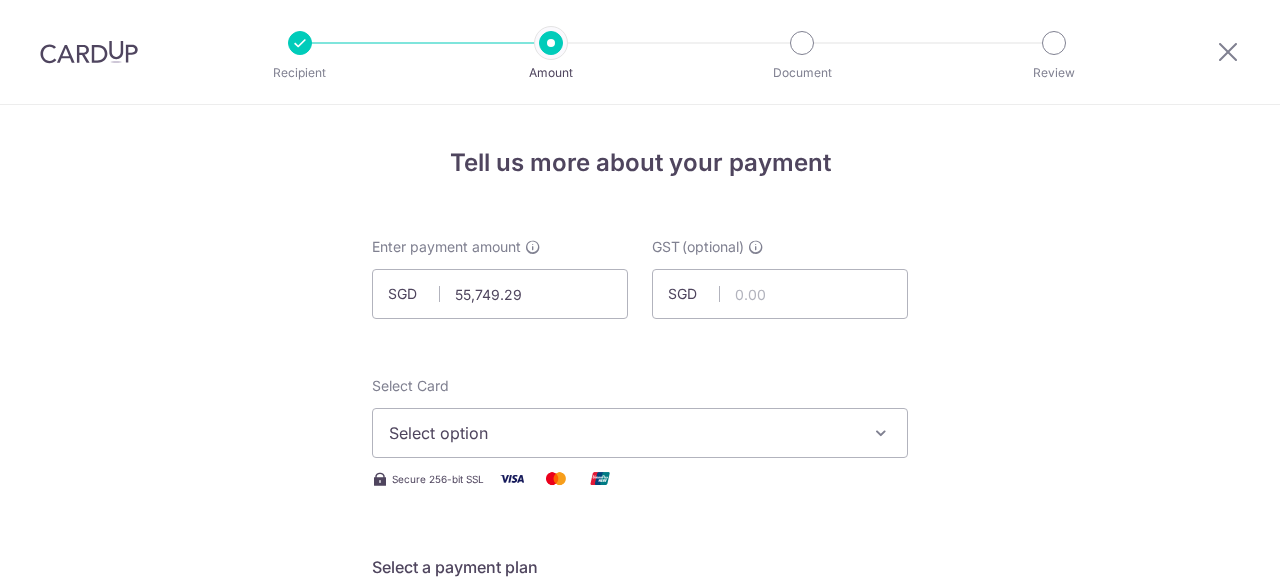 scroll, scrollTop: 0, scrollLeft: 0, axis: both 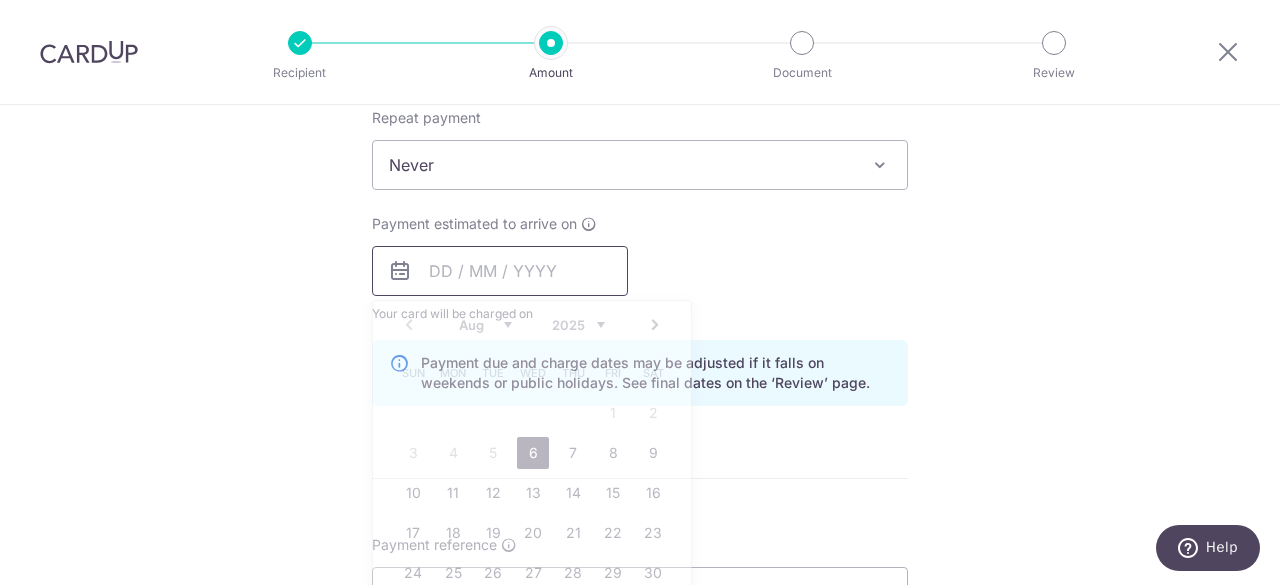 click at bounding box center [500, 271] 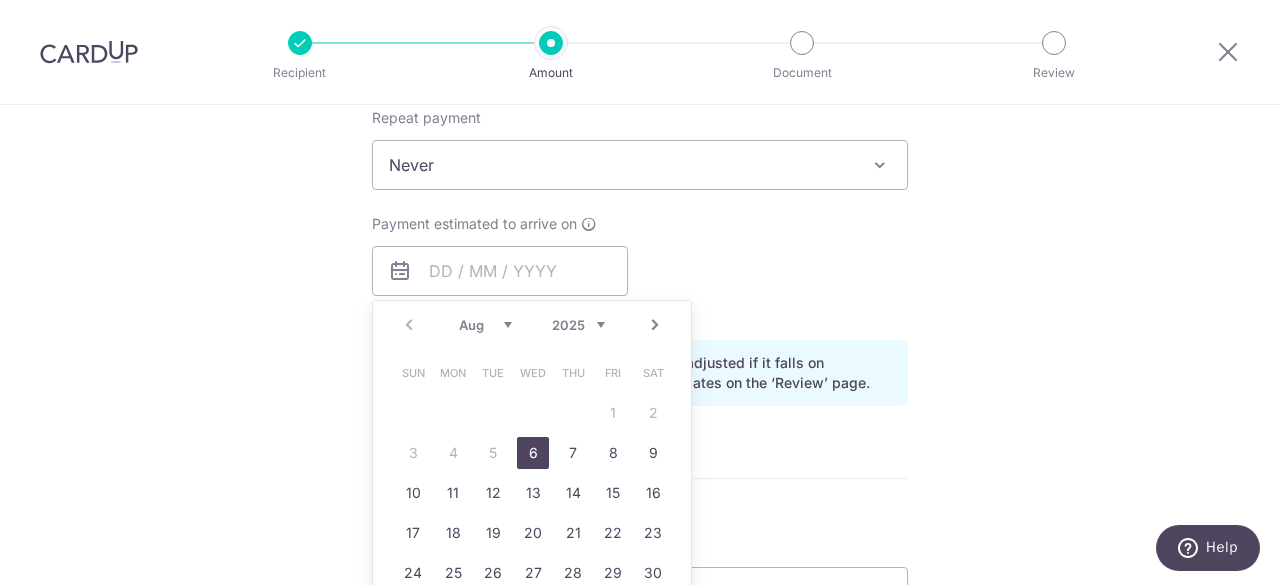 click on "6" at bounding box center [533, 453] 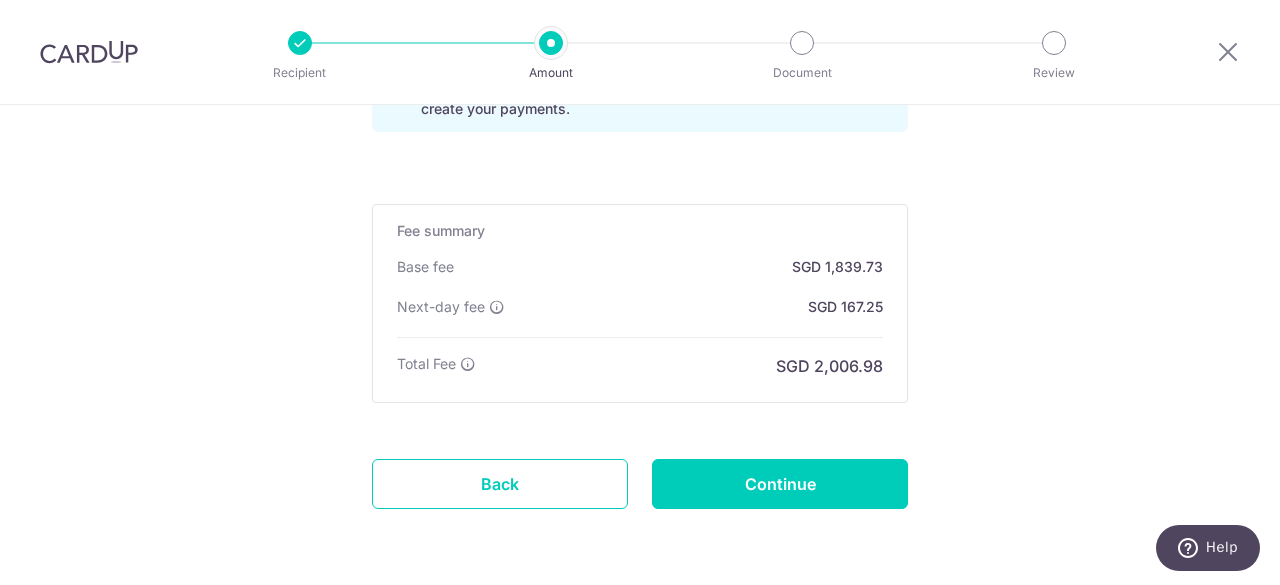 scroll, scrollTop: 1726, scrollLeft: 0, axis: vertical 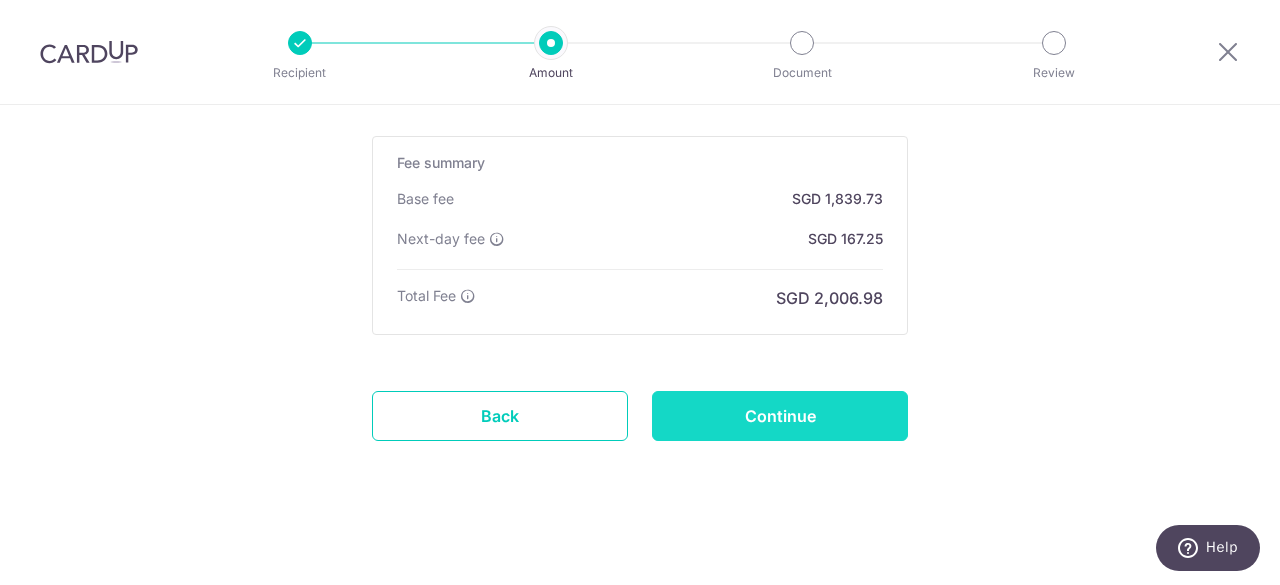 click on "Continue" at bounding box center [780, 416] 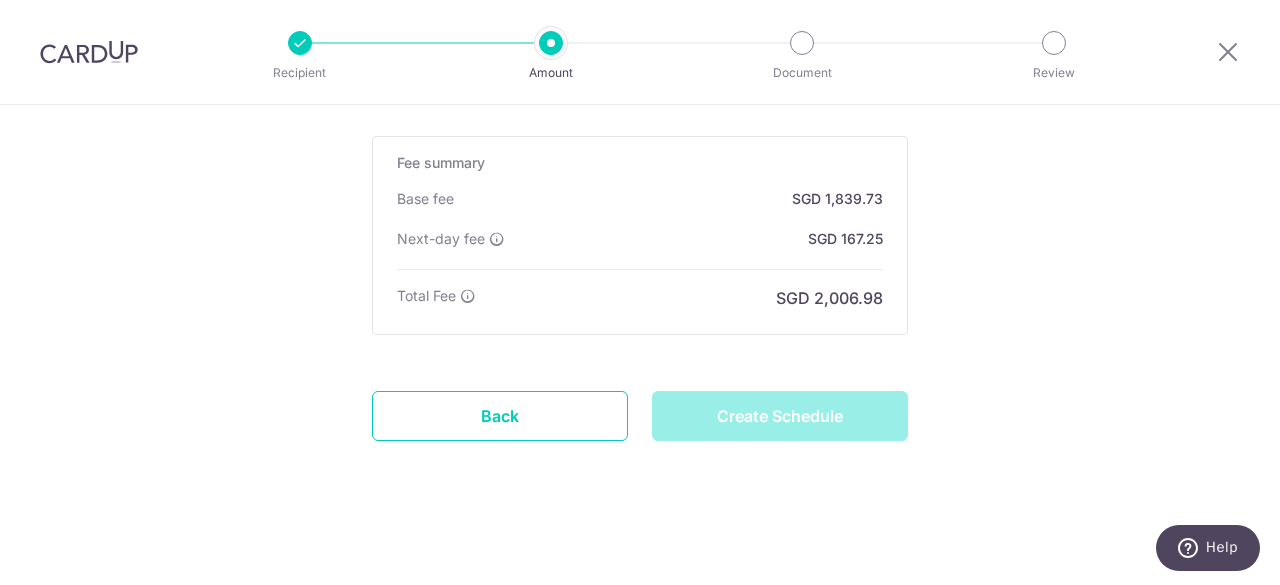 type on "Create Schedule" 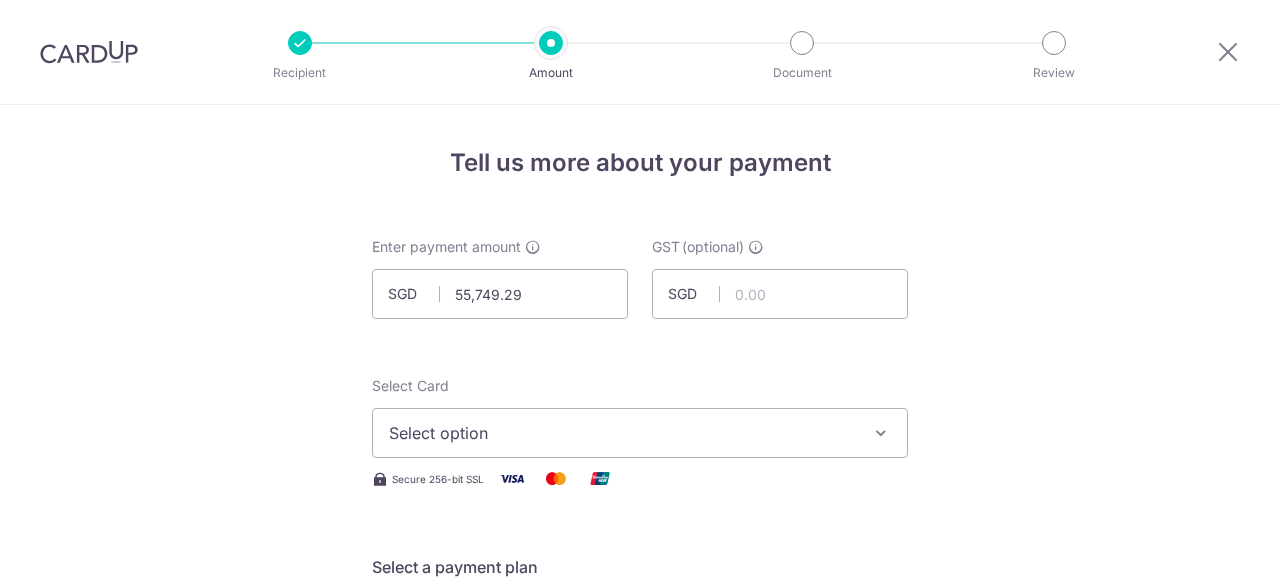 scroll, scrollTop: 0, scrollLeft: 0, axis: both 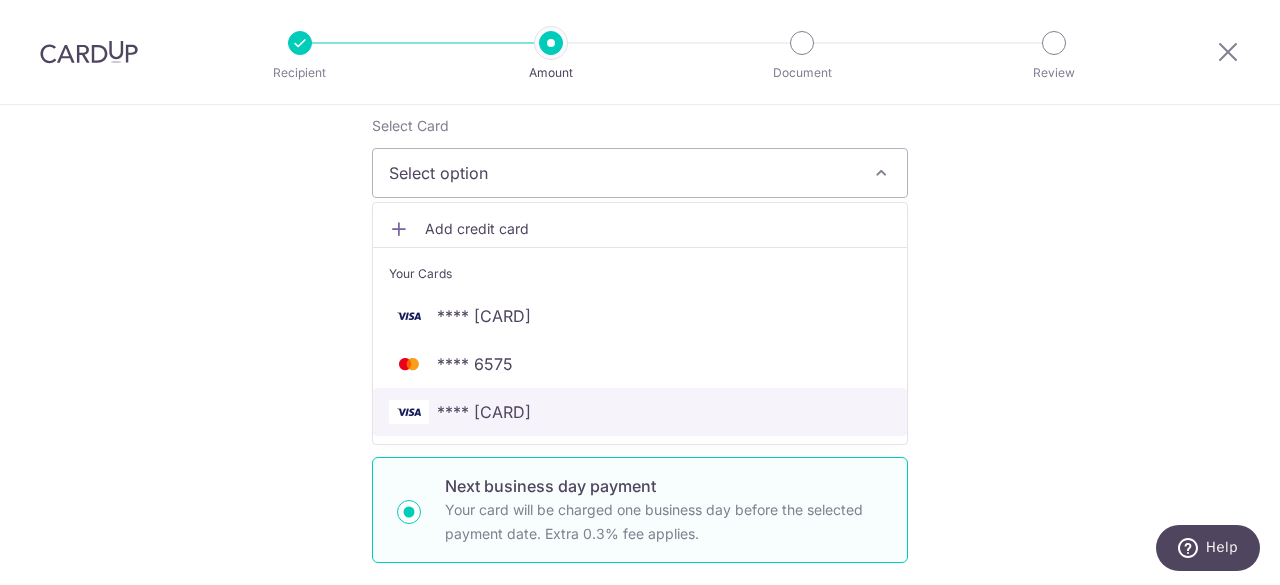click on "**** [CARD]" at bounding box center (484, 412) 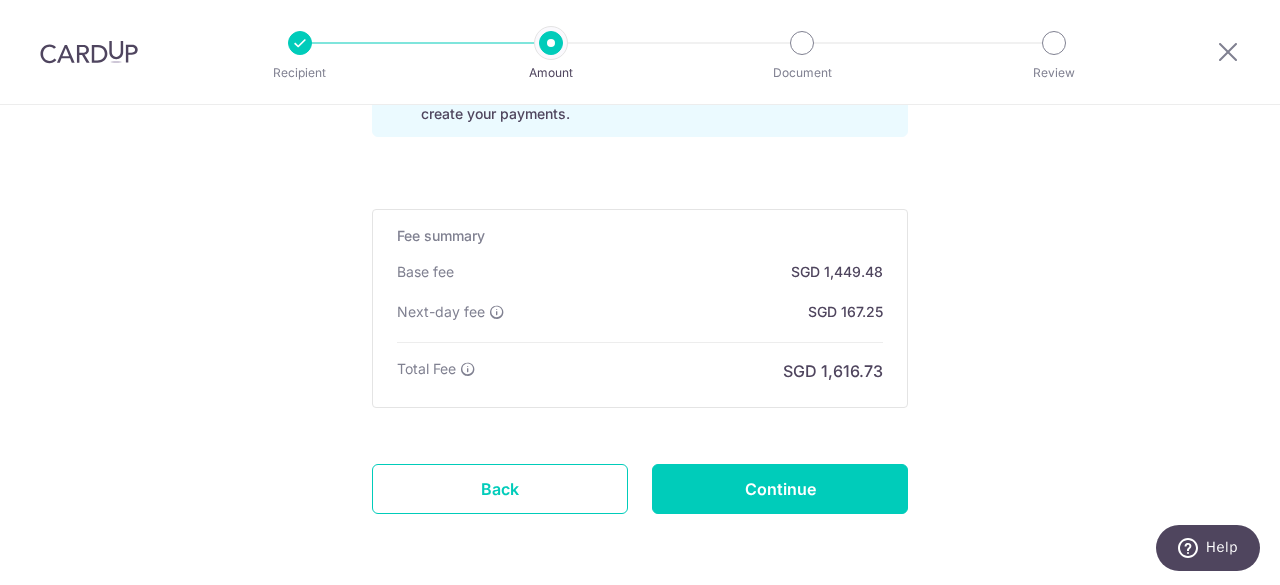scroll, scrollTop: 1676, scrollLeft: 0, axis: vertical 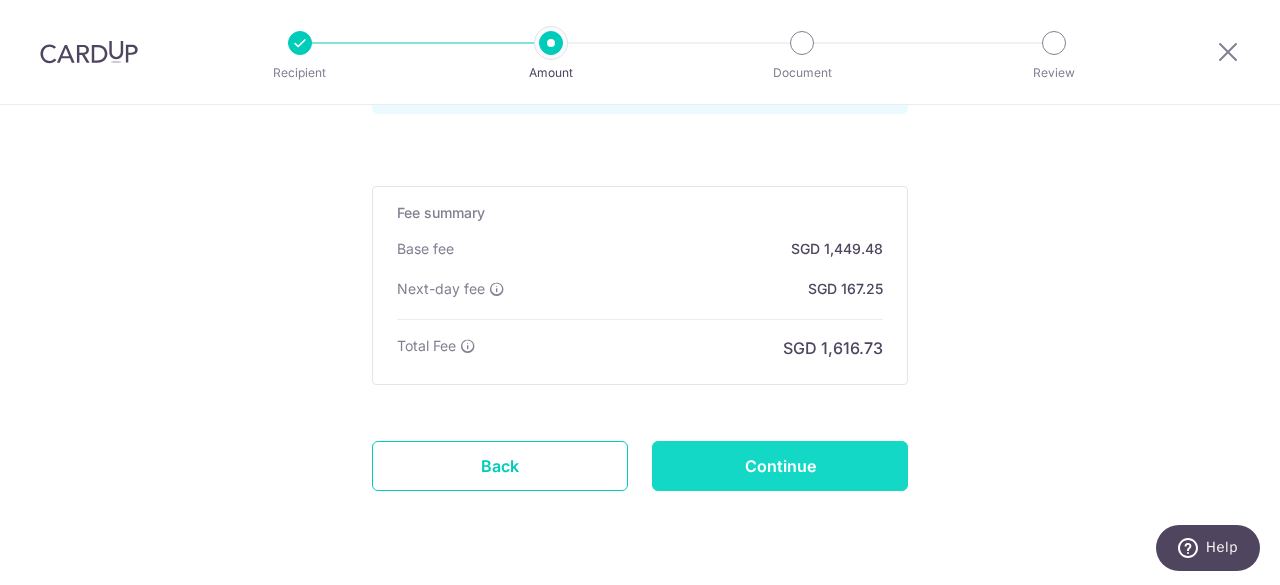 click on "Continue" at bounding box center (780, 466) 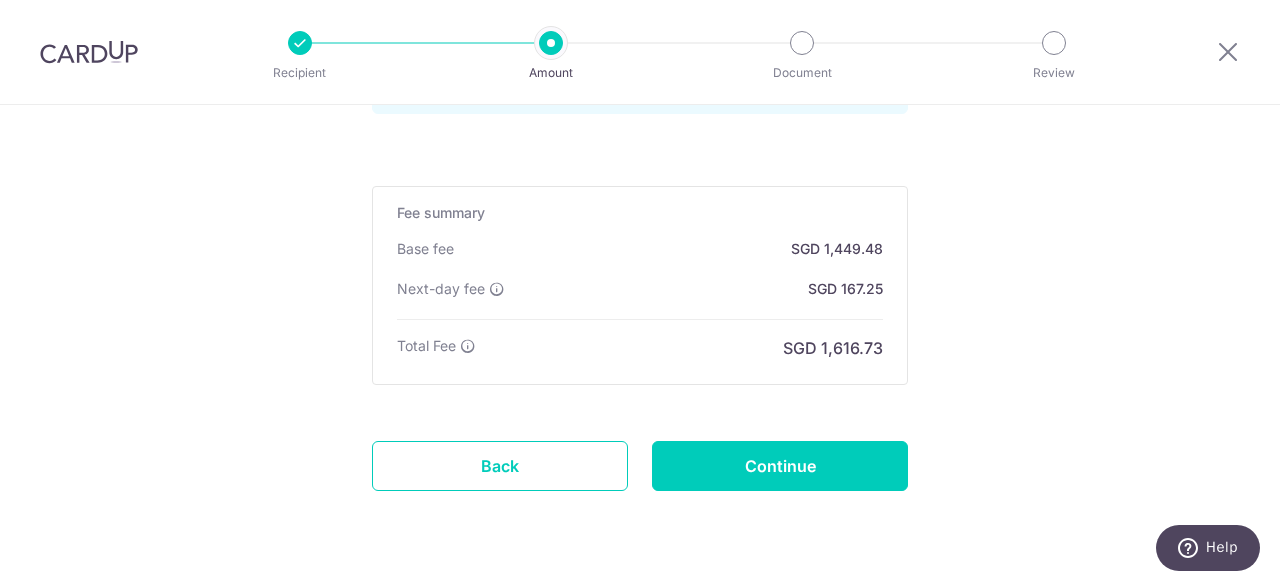 type on "Create Schedule" 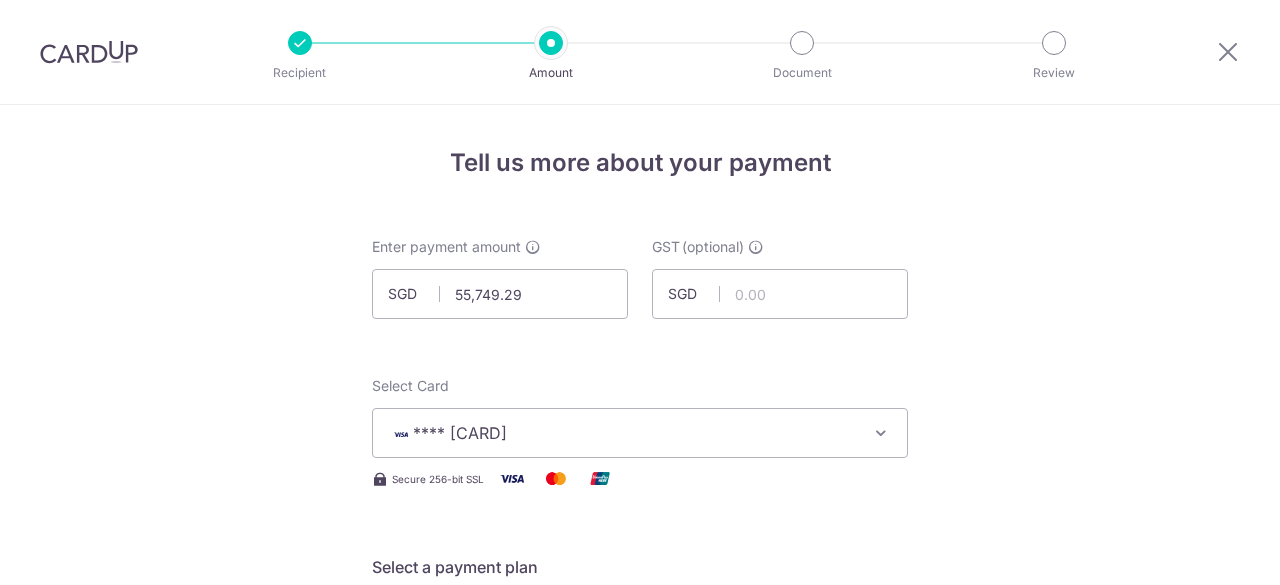 scroll, scrollTop: 0, scrollLeft: 0, axis: both 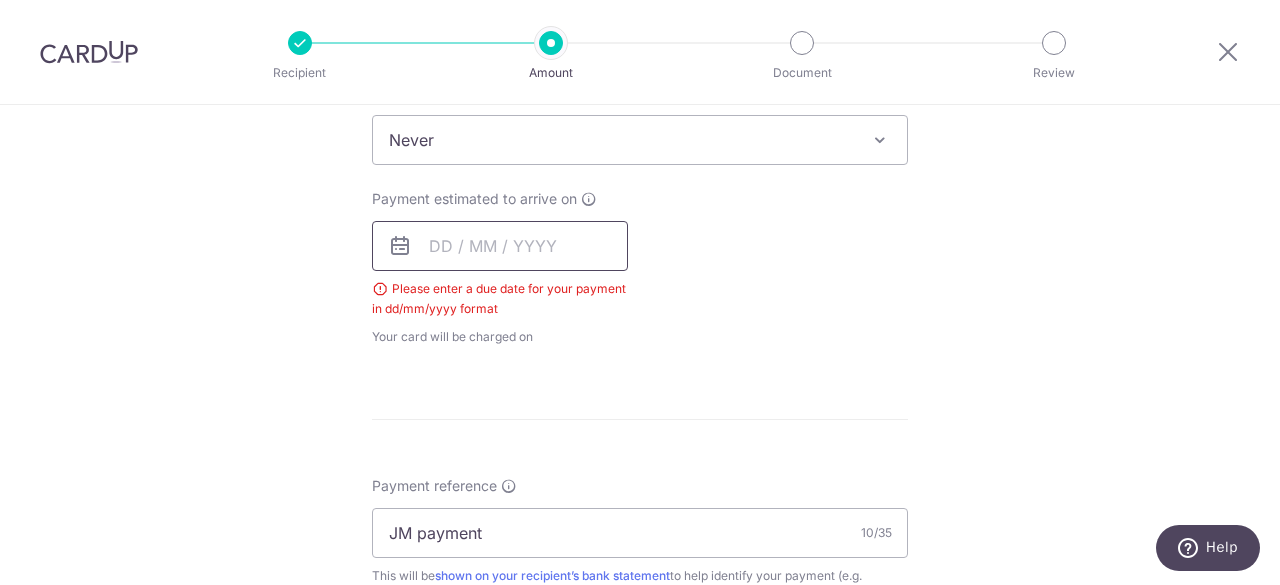 click at bounding box center (500, 246) 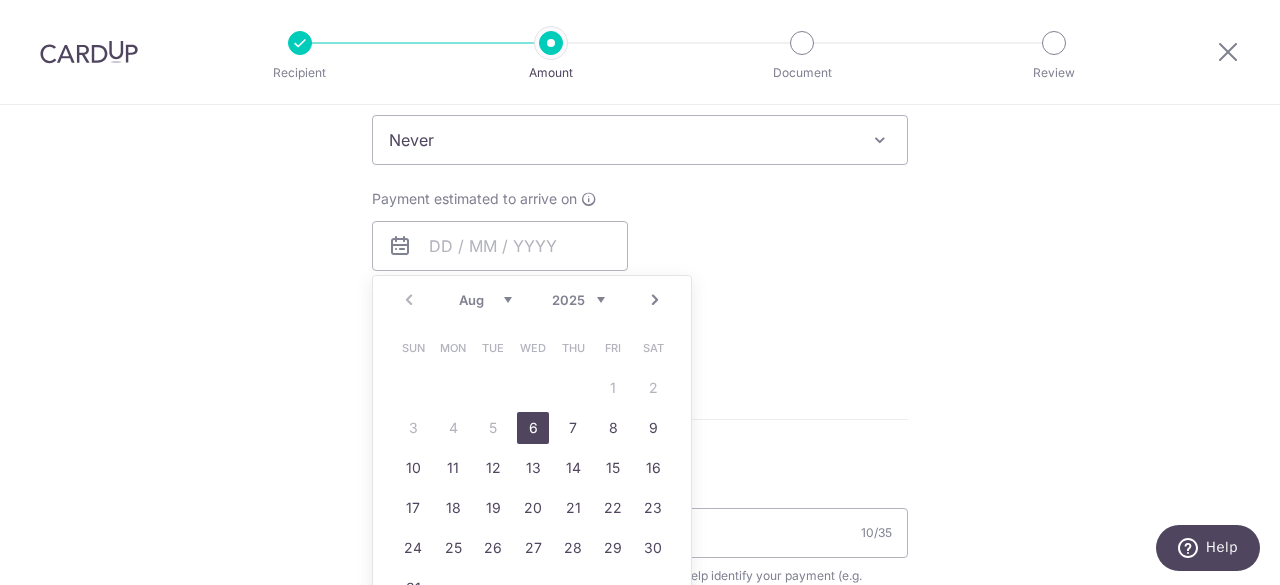 click on "6" at bounding box center (533, 428) 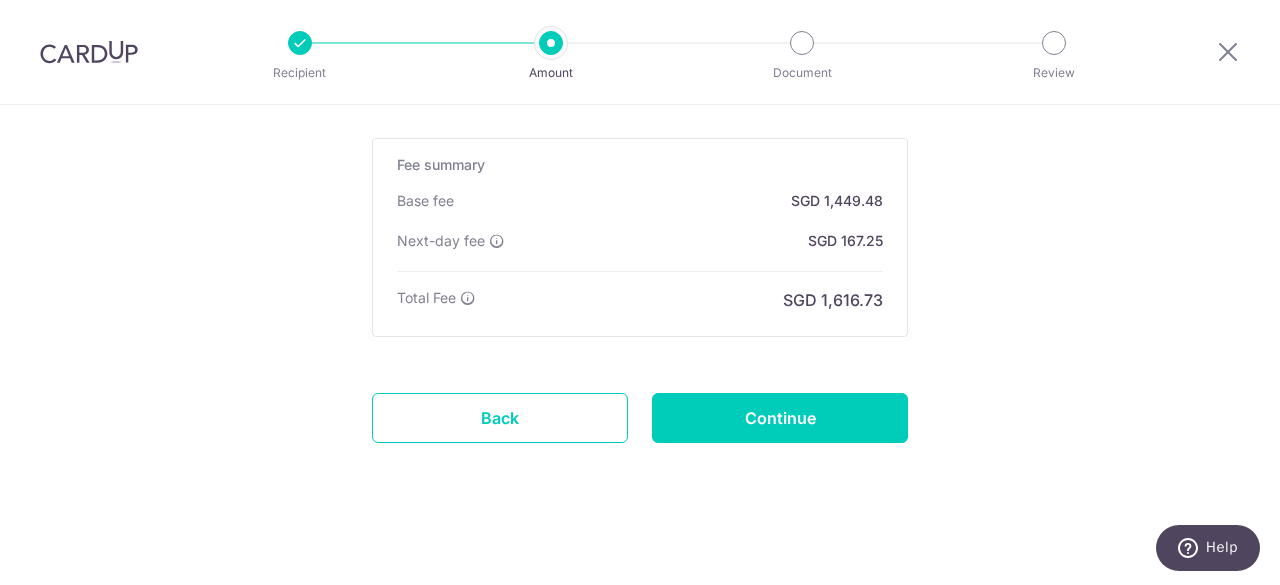 scroll, scrollTop: 1726, scrollLeft: 0, axis: vertical 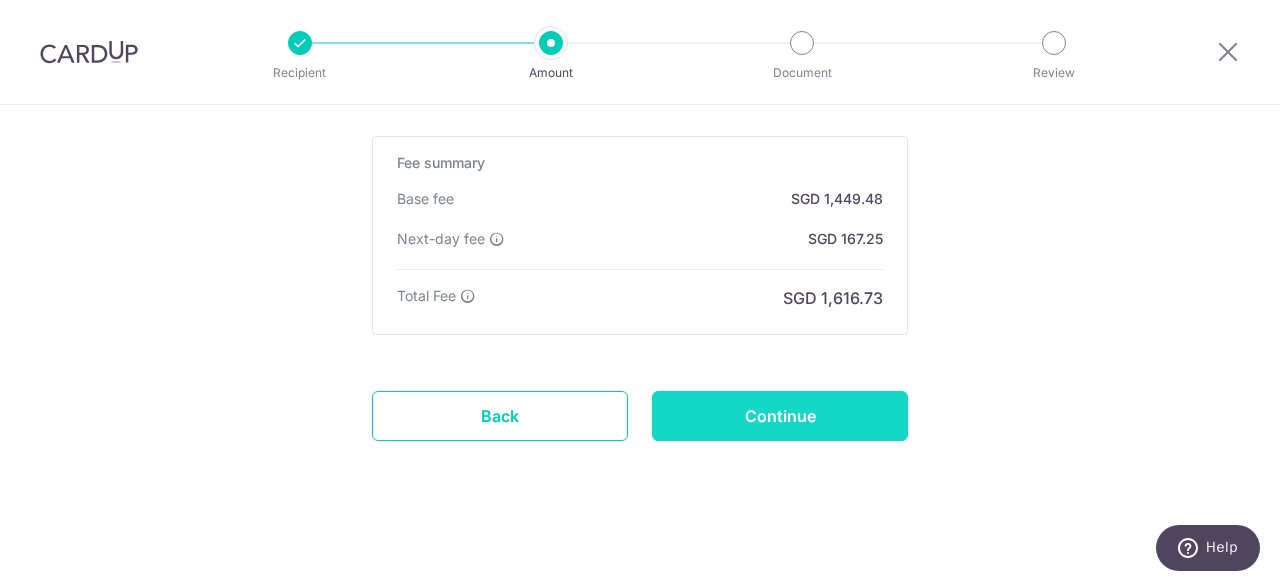 click on "Continue" at bounding box center (780, 416) 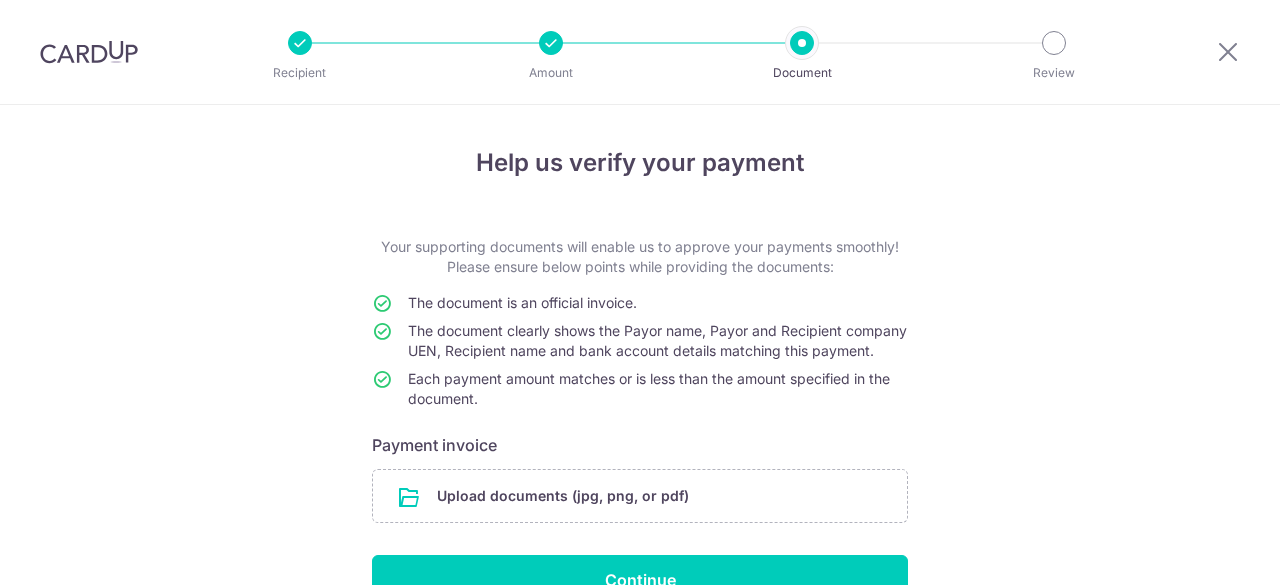 scroll, scrollTop: 0, scrollLeft: 0, axis: both 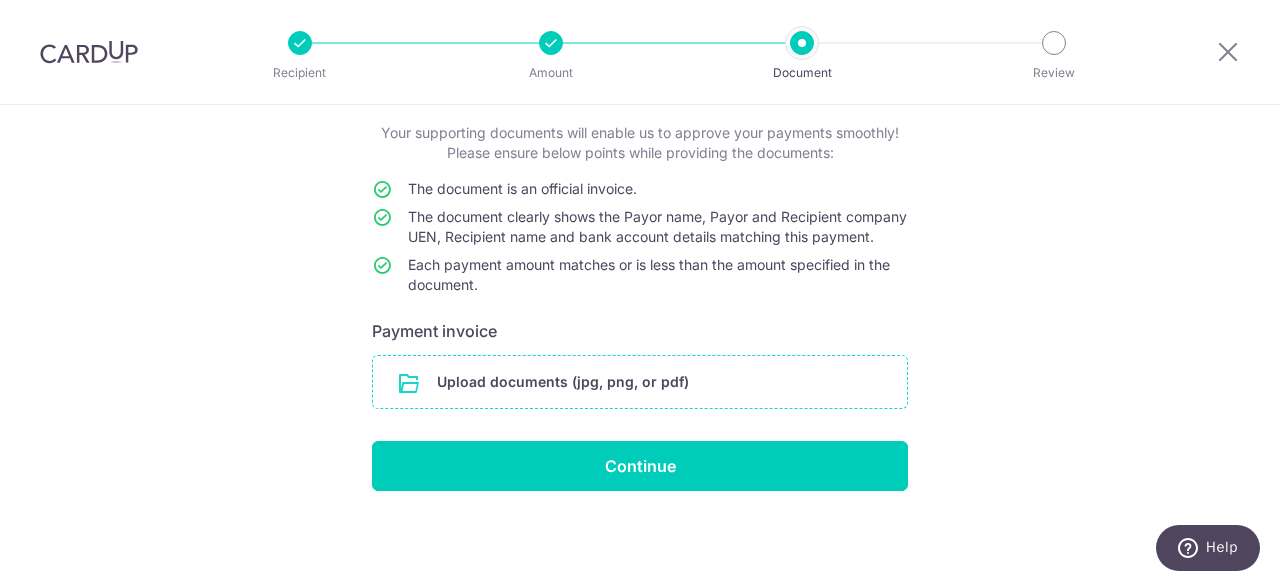 click at bounding box center (640, 382) 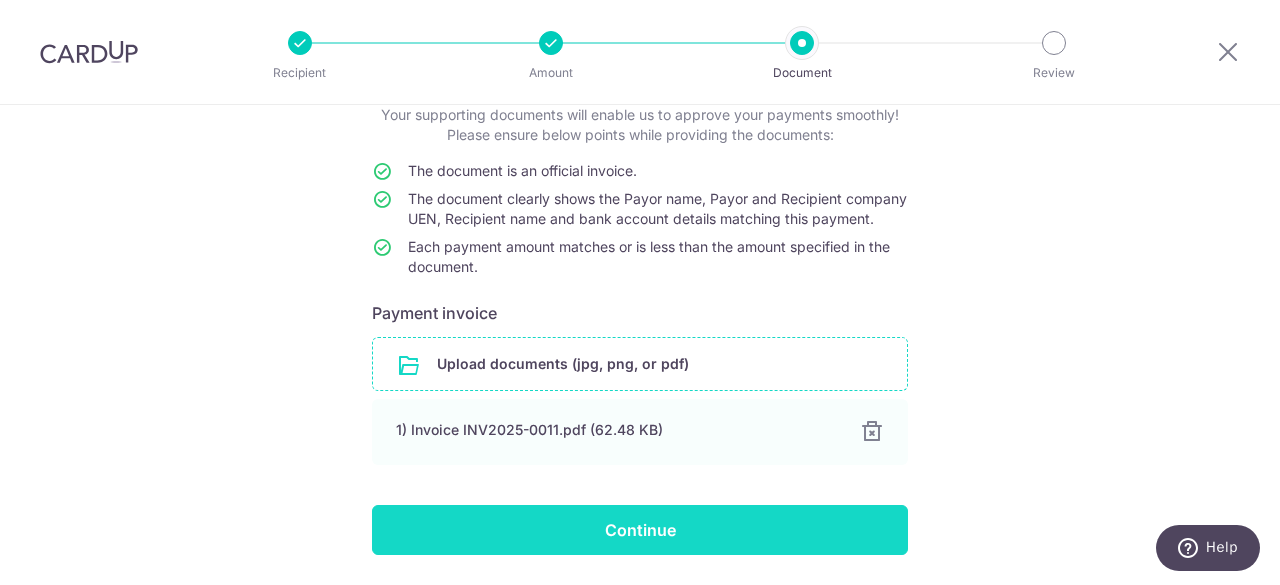 click on "Continue" at bounding box center [640, 530] 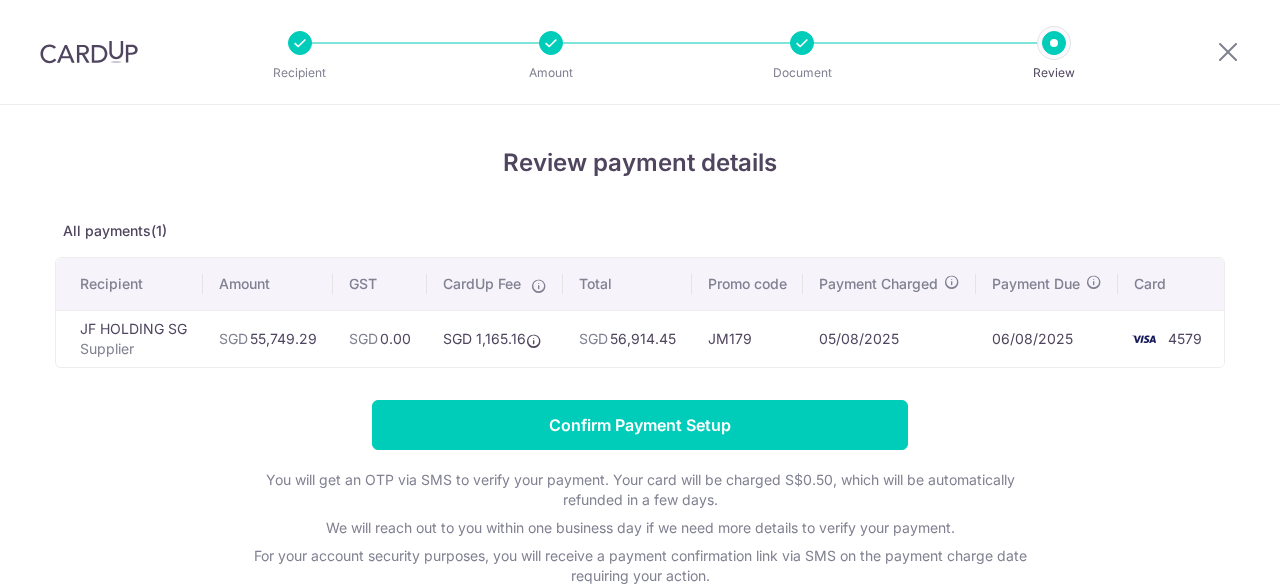 scroll, scrollTop: 0, scrollLeft: 0, axis: both 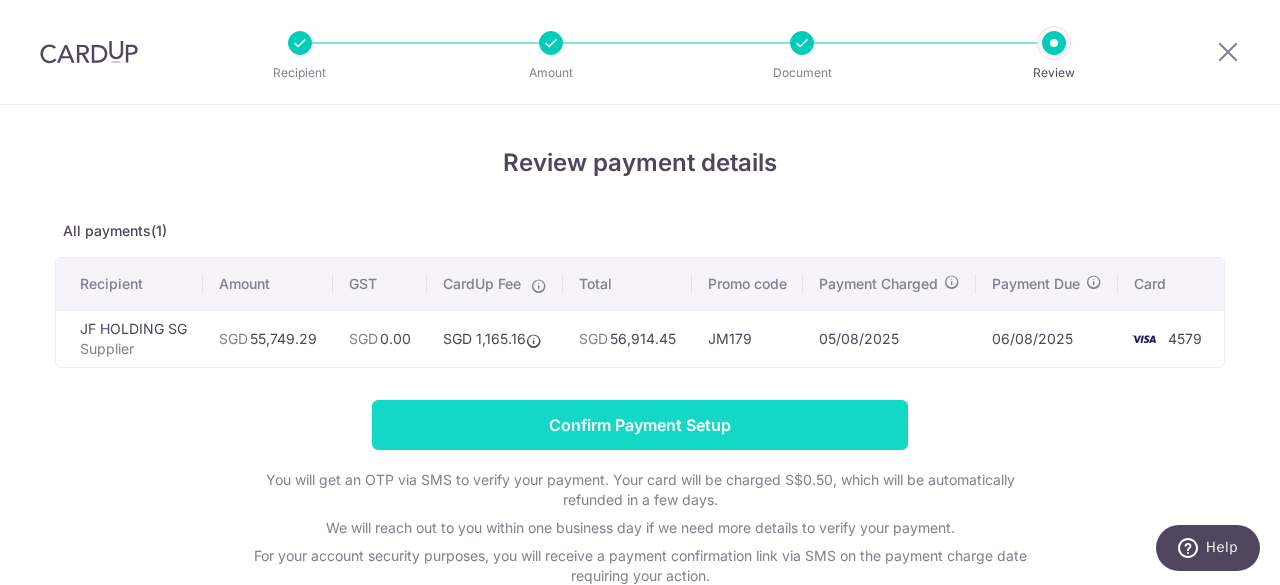 click on "Confirm Payment Setup" at bounding box center (640, 425) 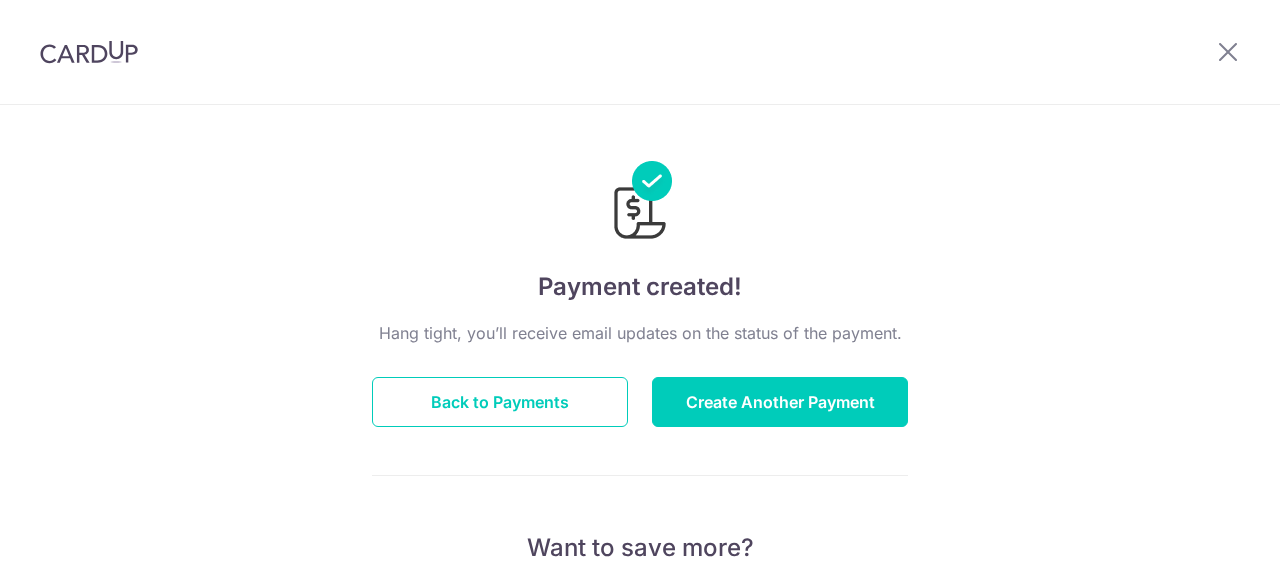 scroll, scrollTop: 0, scrollLeft: 0, axis: both 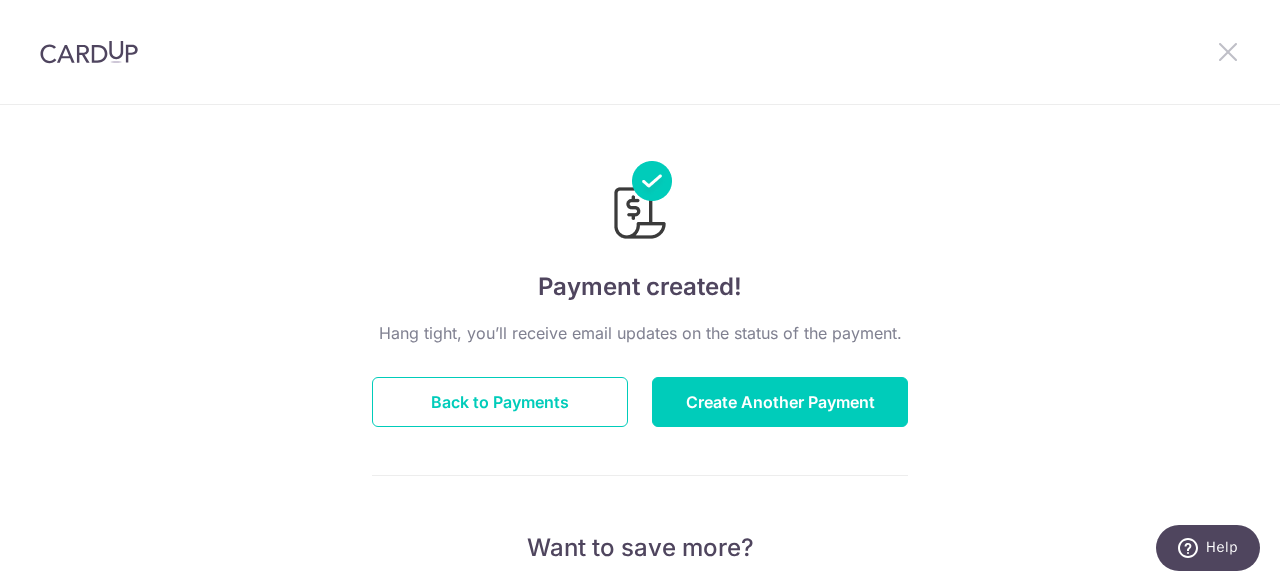 click at bounding box center [1228, 51] 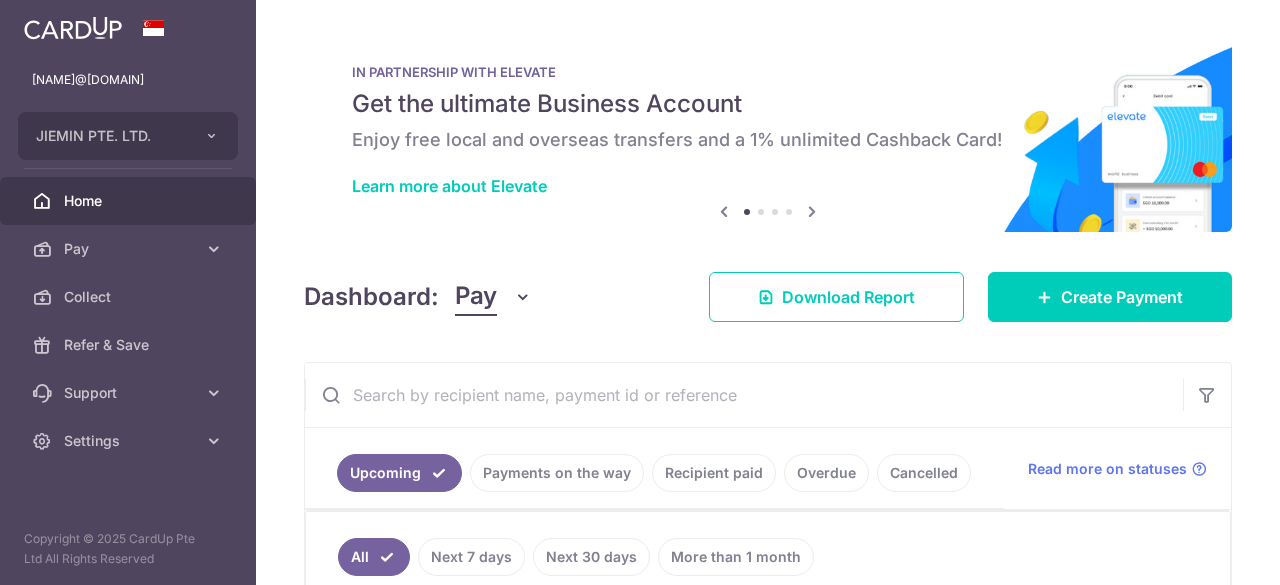 scroll, scrollTop: 0, scrollLeft: 0, axis: both 